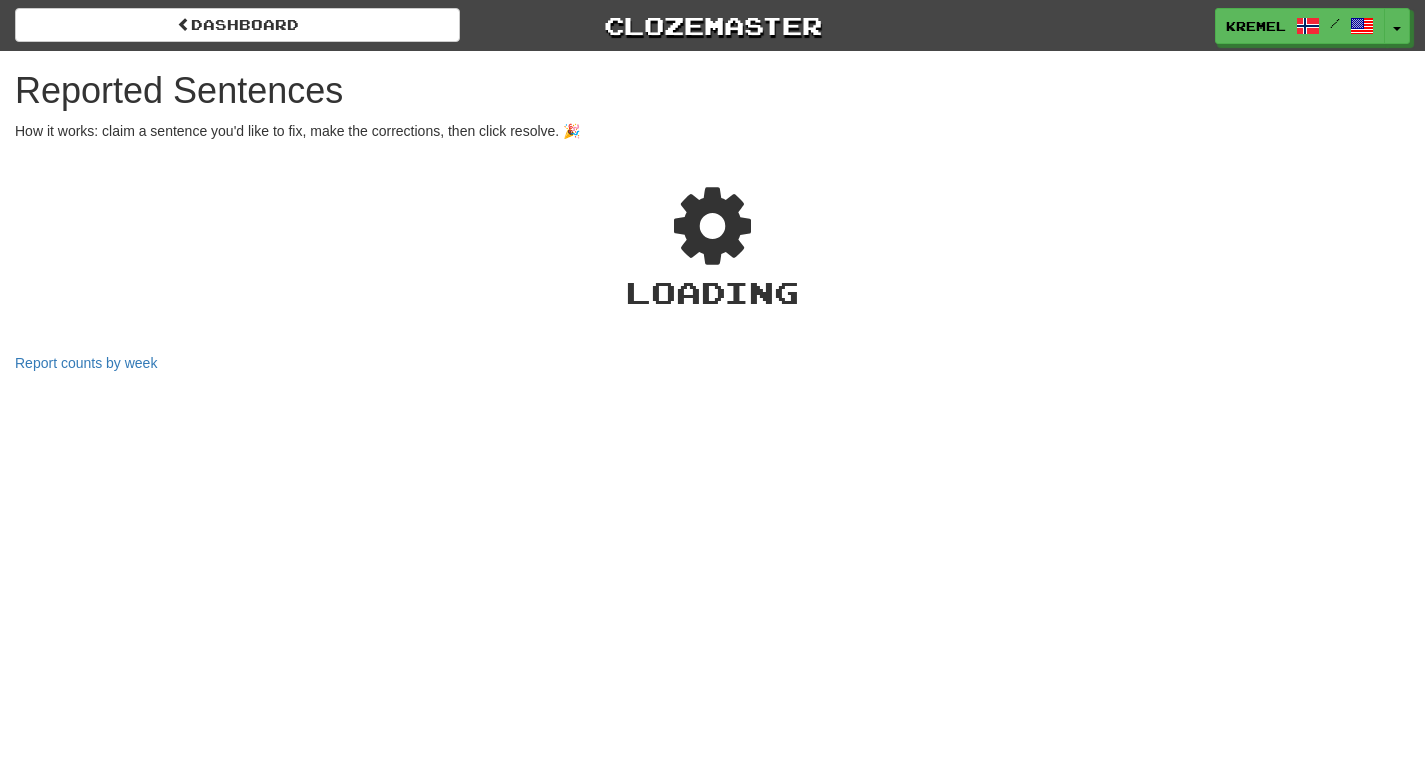 scroll, scrollTop: 0, scrollLeft: 0, axis: both 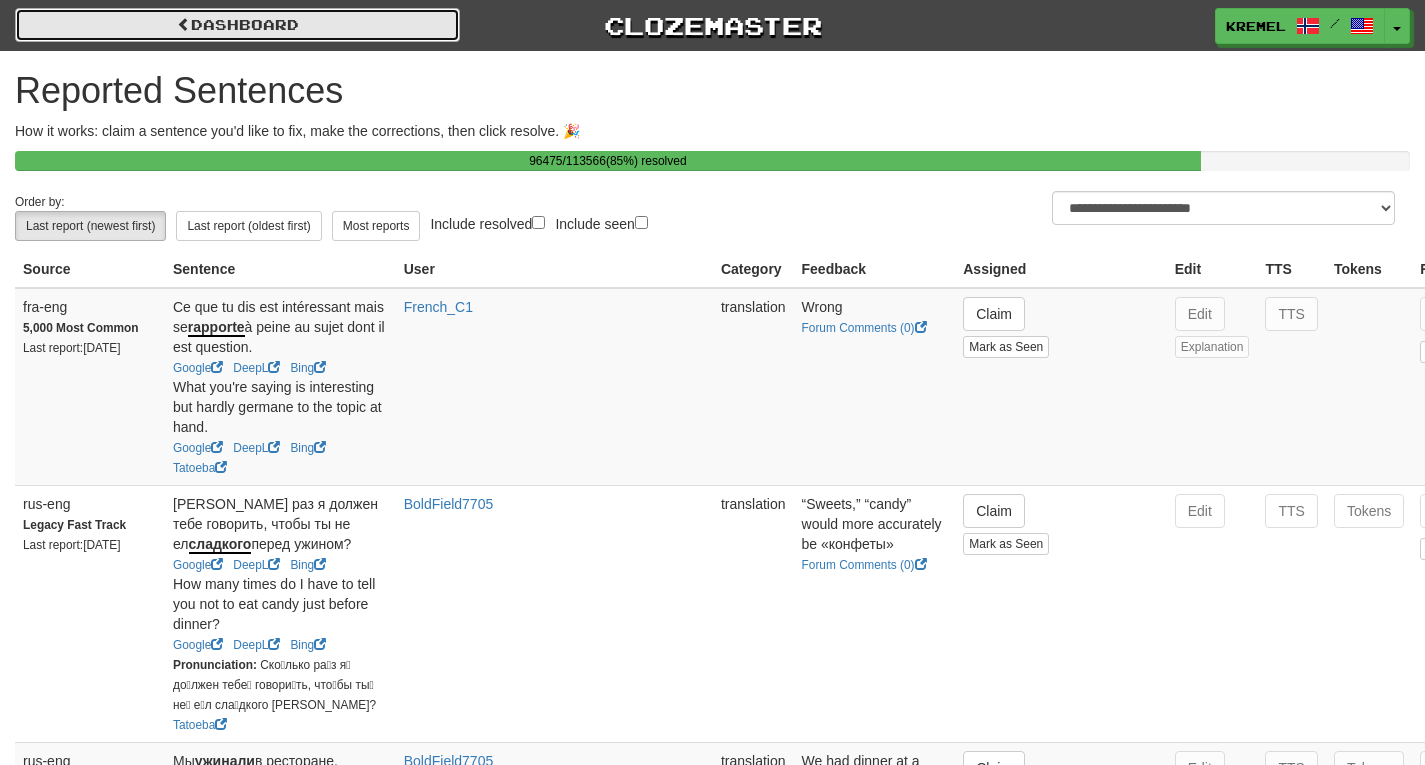 click on "Dashboard" at bounding box center [237, 25] 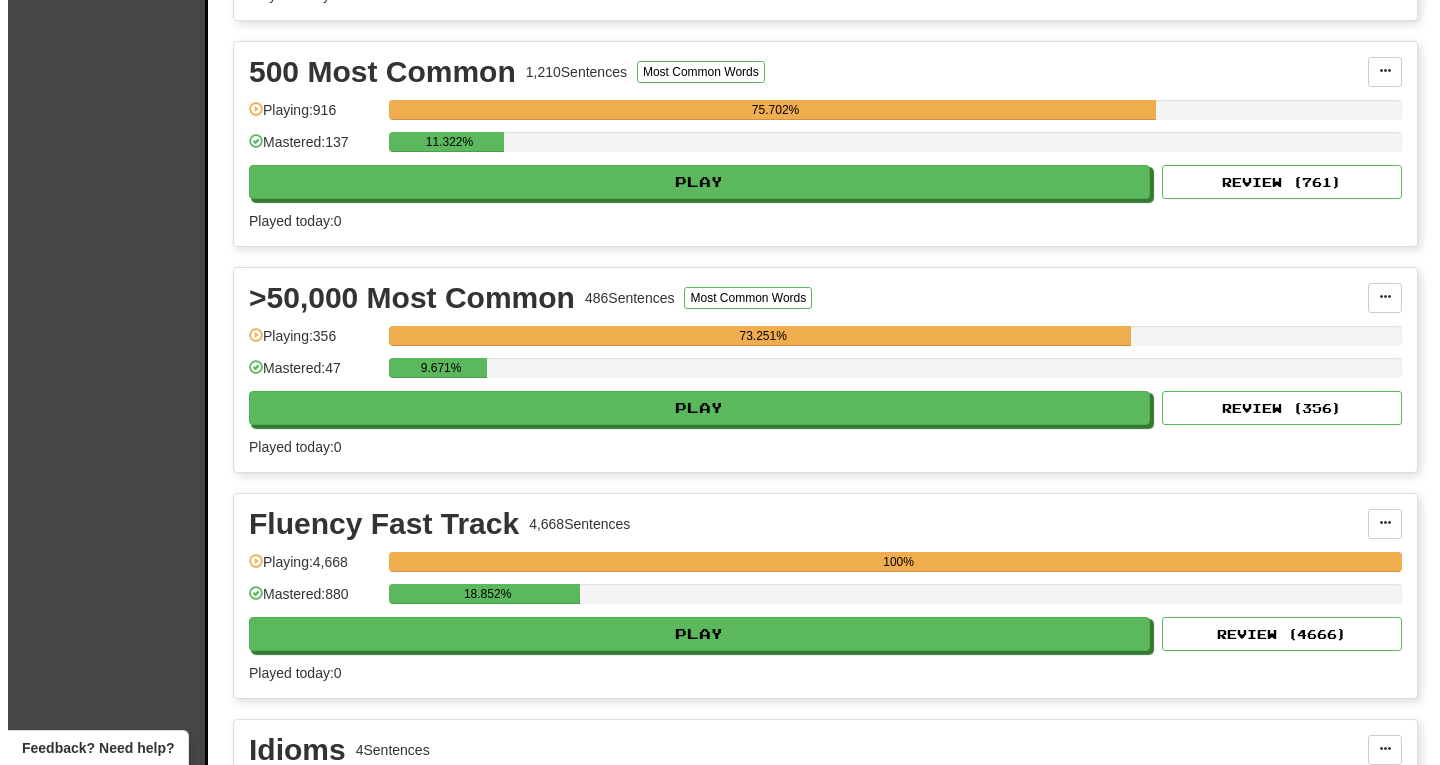 scroll, scrollTop: 1099, scrollLeft: 0, axis: vertical 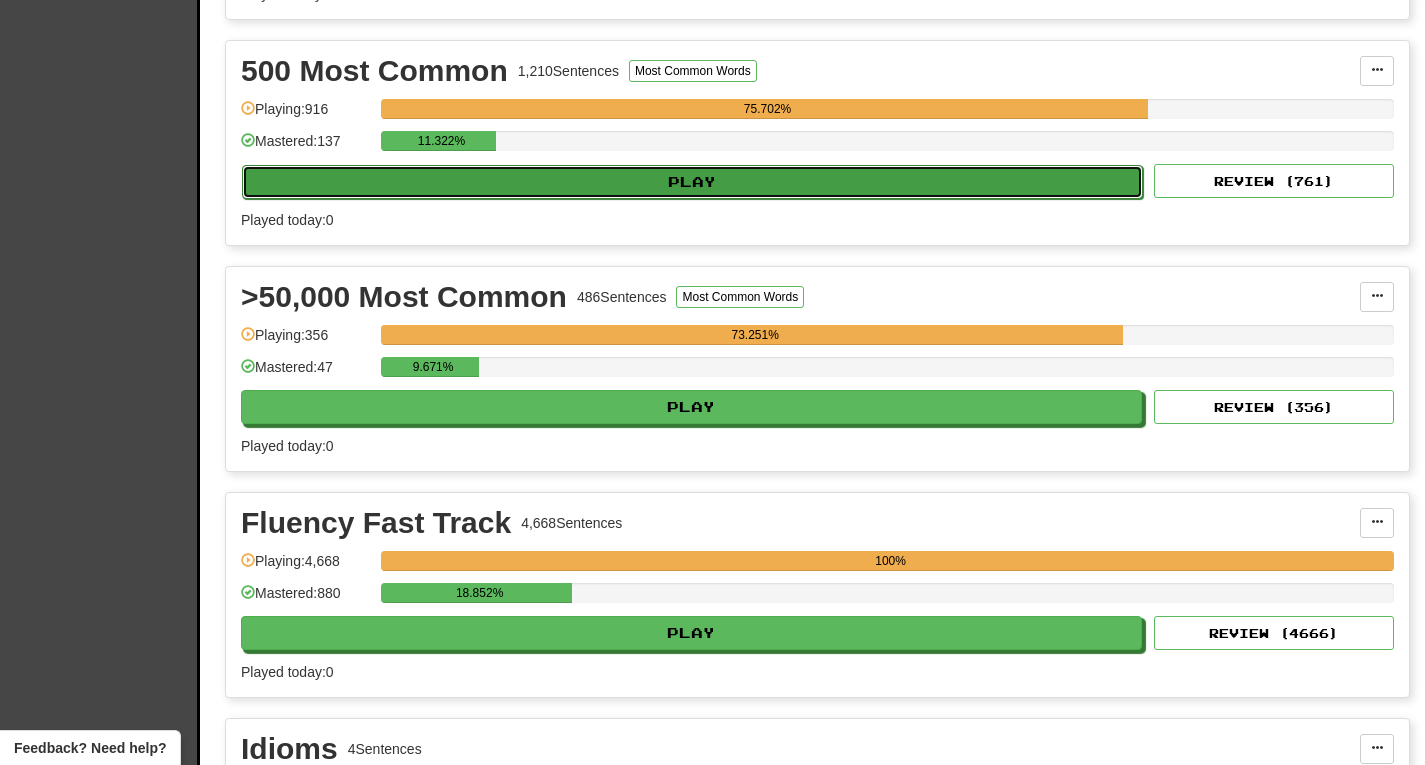 click on "Play" at bounding box center (692, 182) 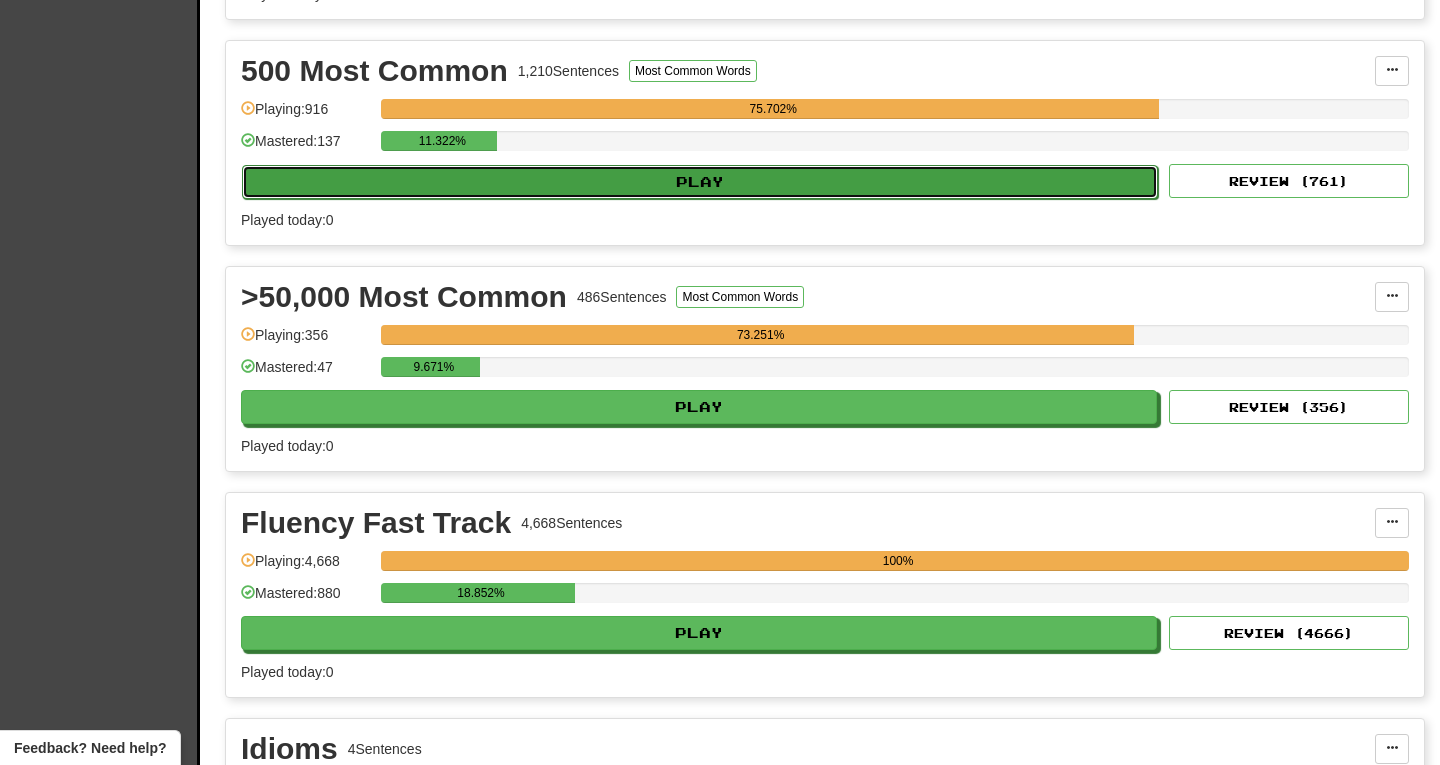 select on "**" 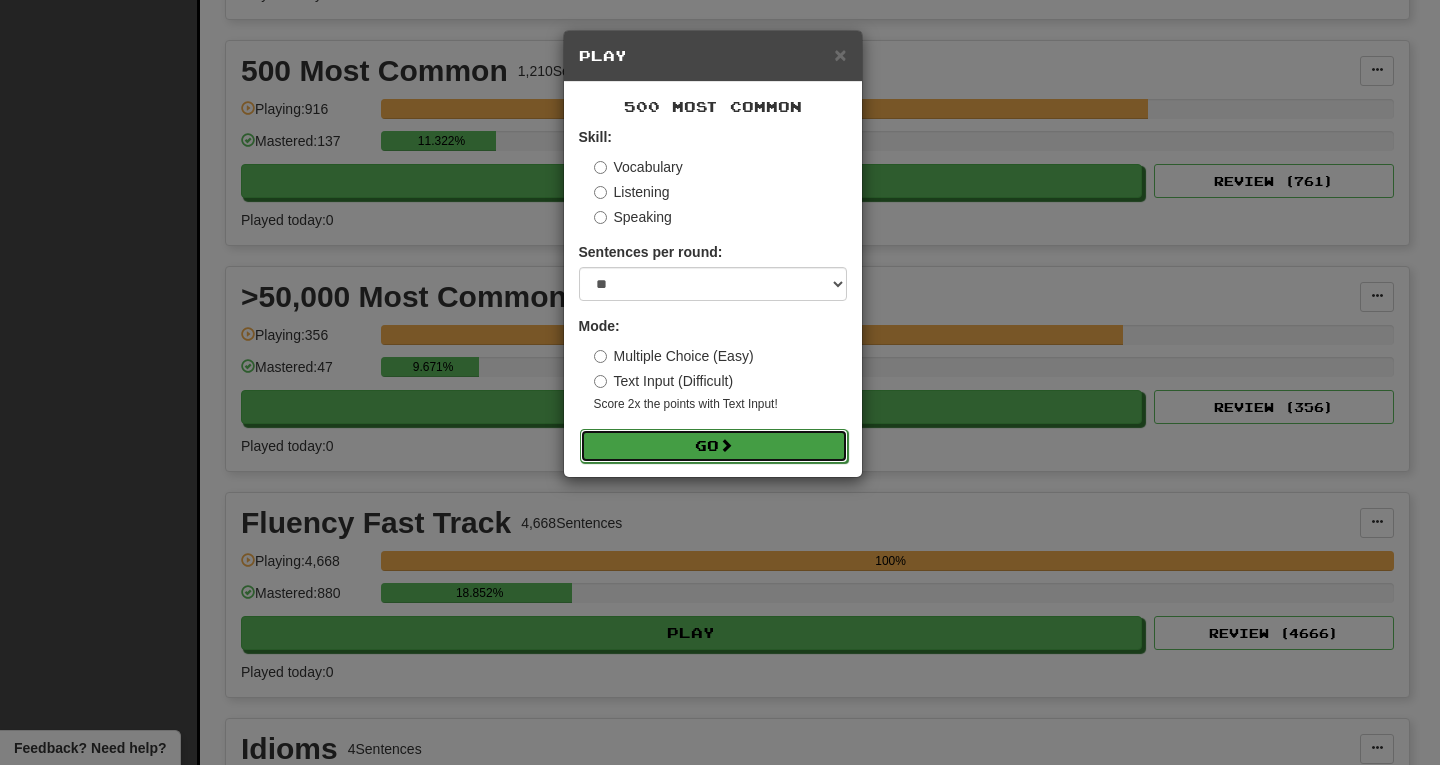 click on "Go" at bounding box center [714, 446] 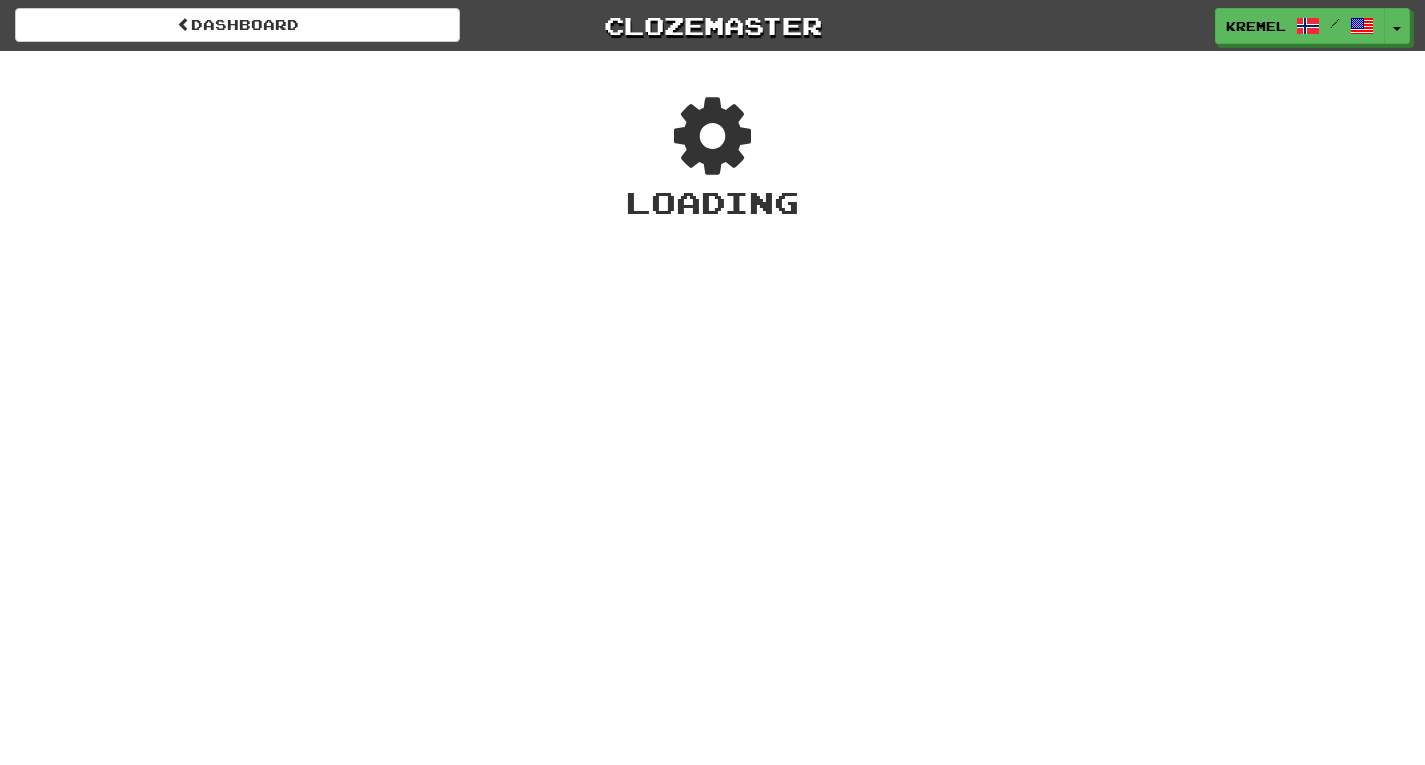 scroll, scrollTop: 0, scrollLeft: 0, axis: both 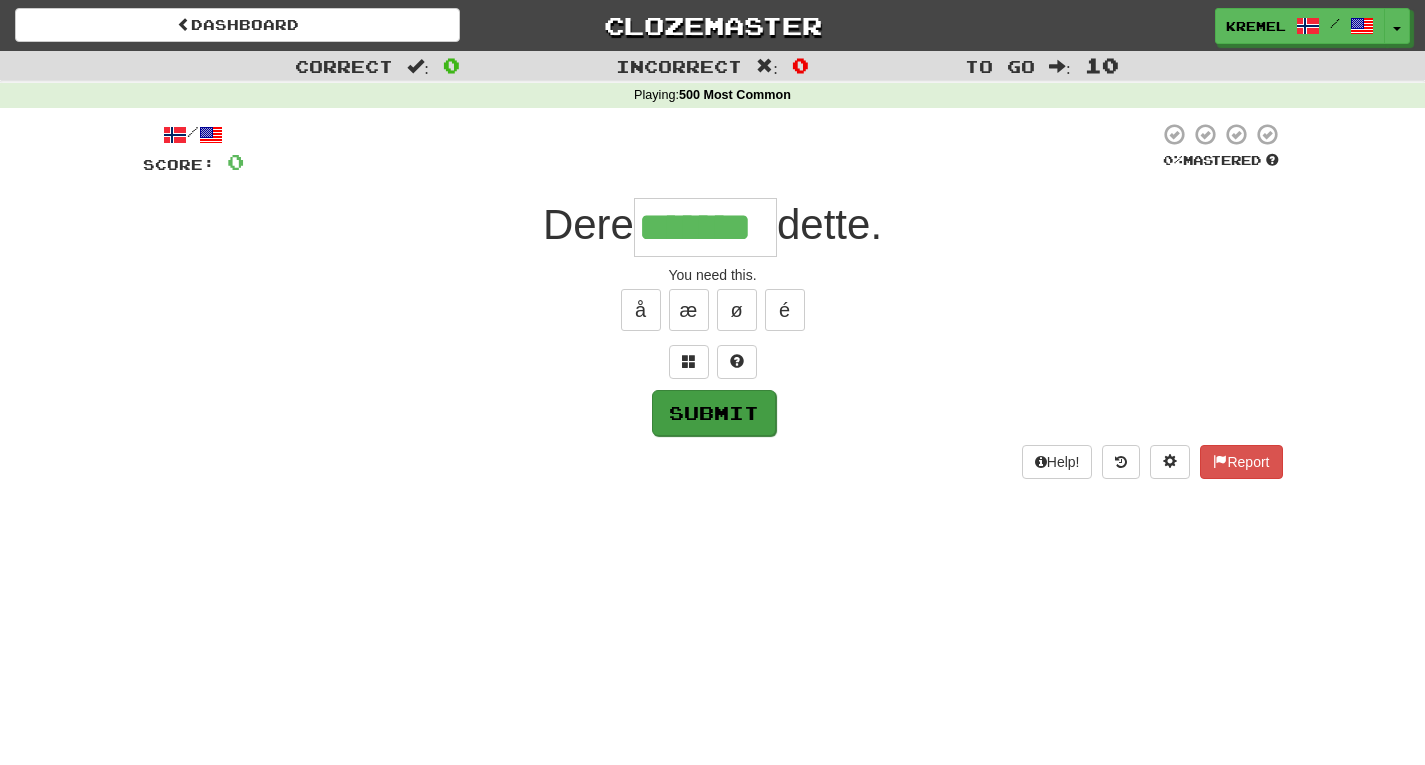 type on "*******" 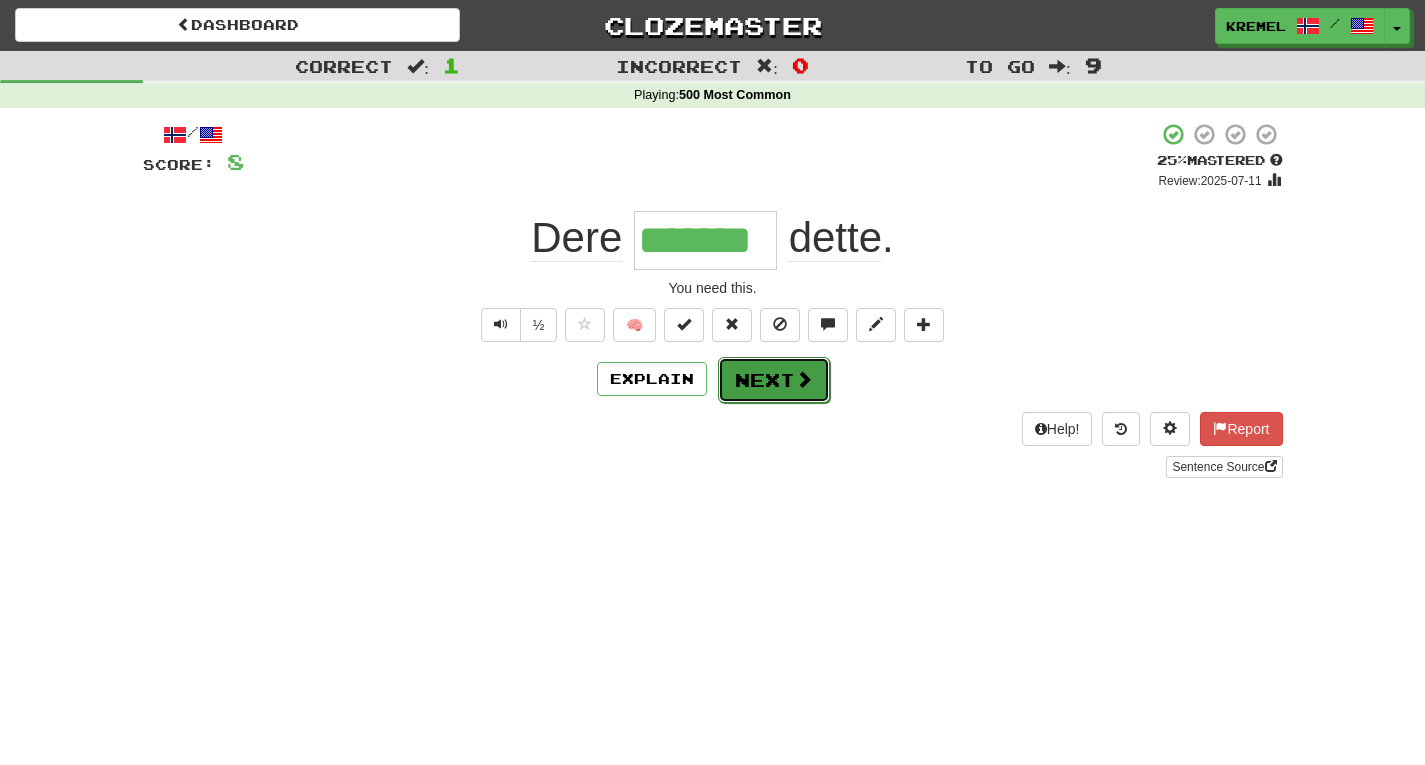 click on "Next" at bounding box center [774, 380] 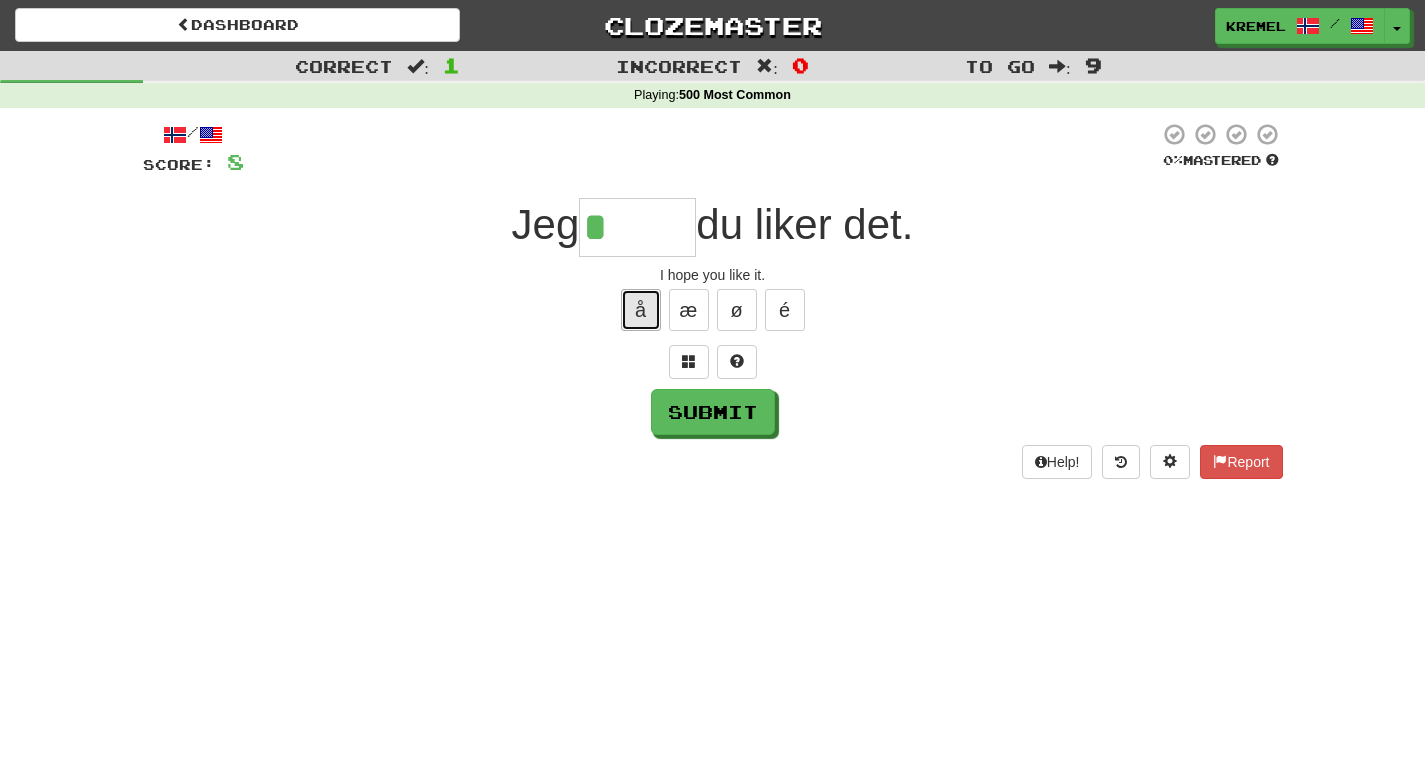 click on "å" at bounding box center (641, 310) 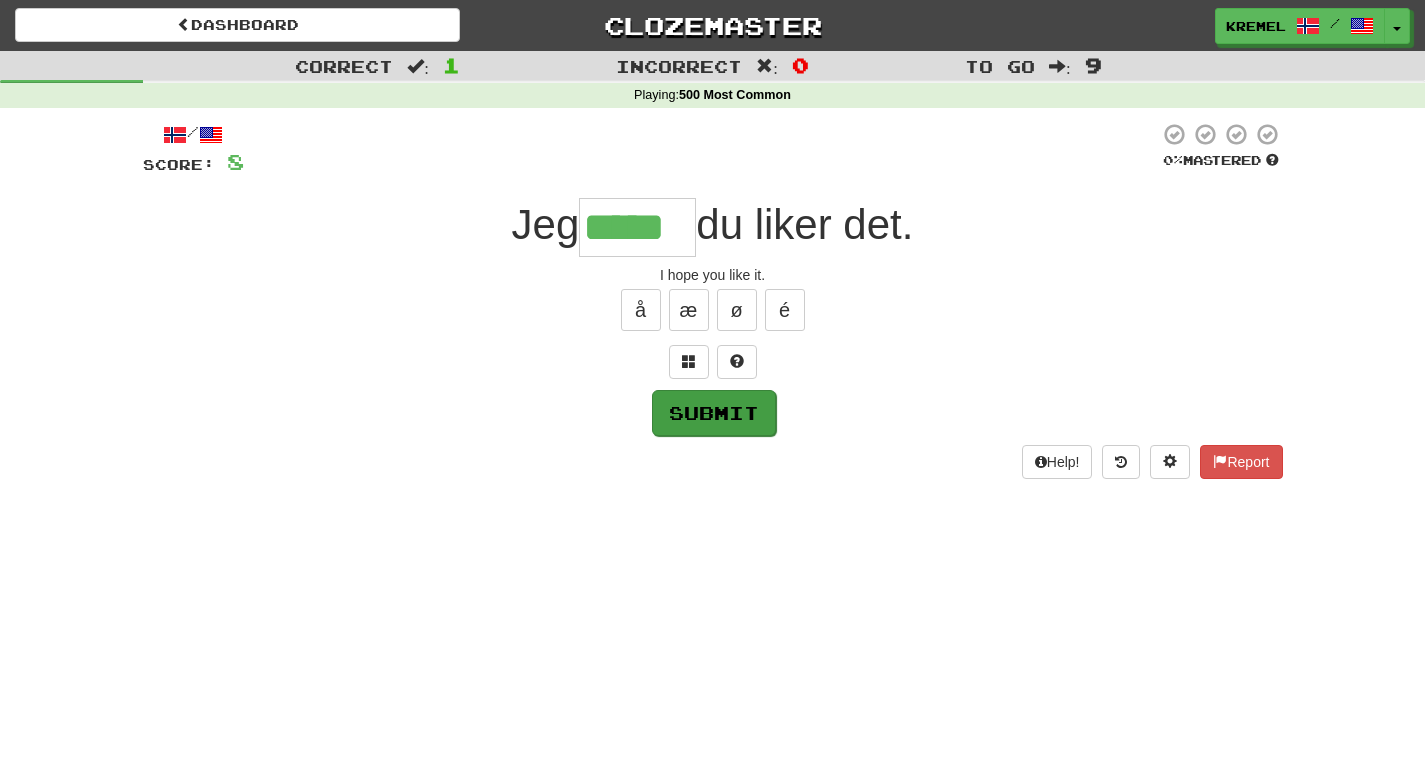 type on "*****" 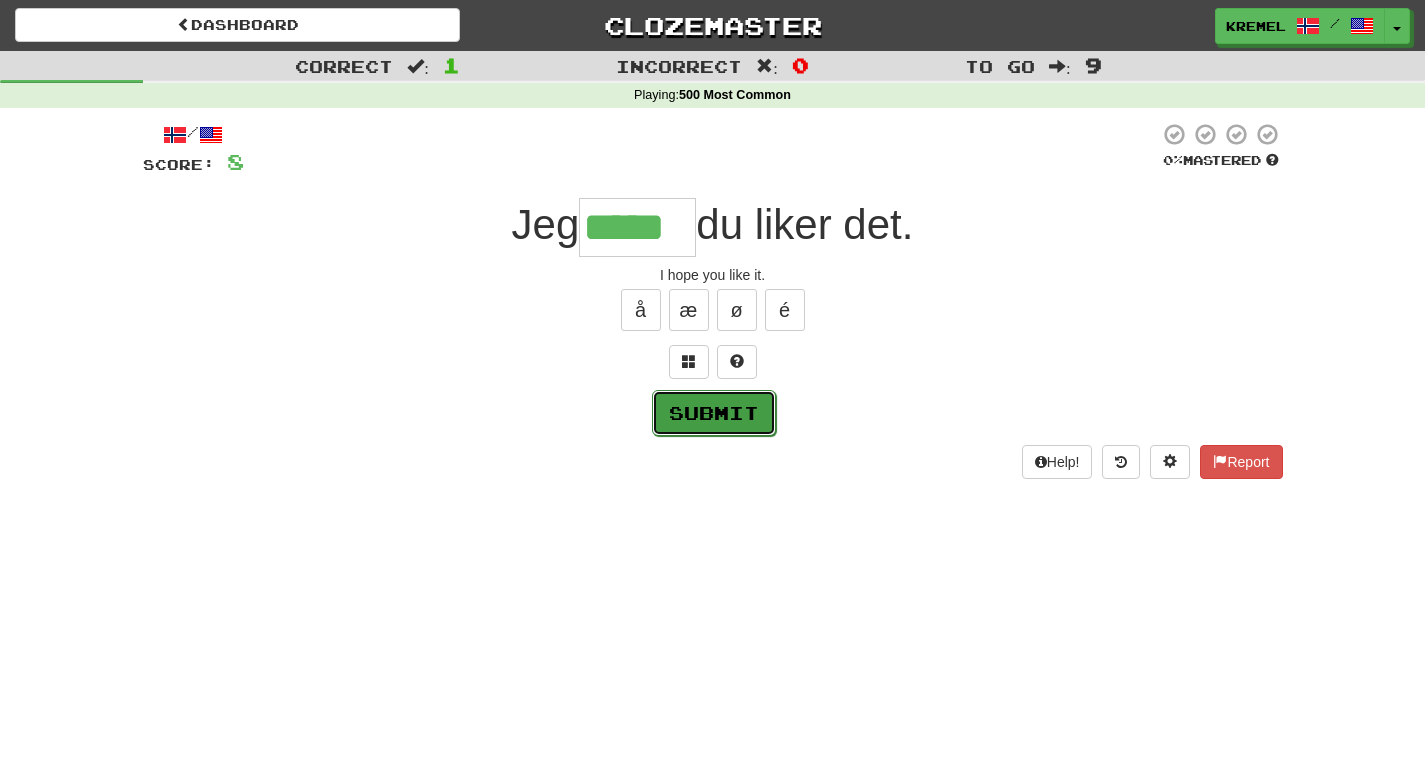 click on "Submit" at bounding box center (714, 413) 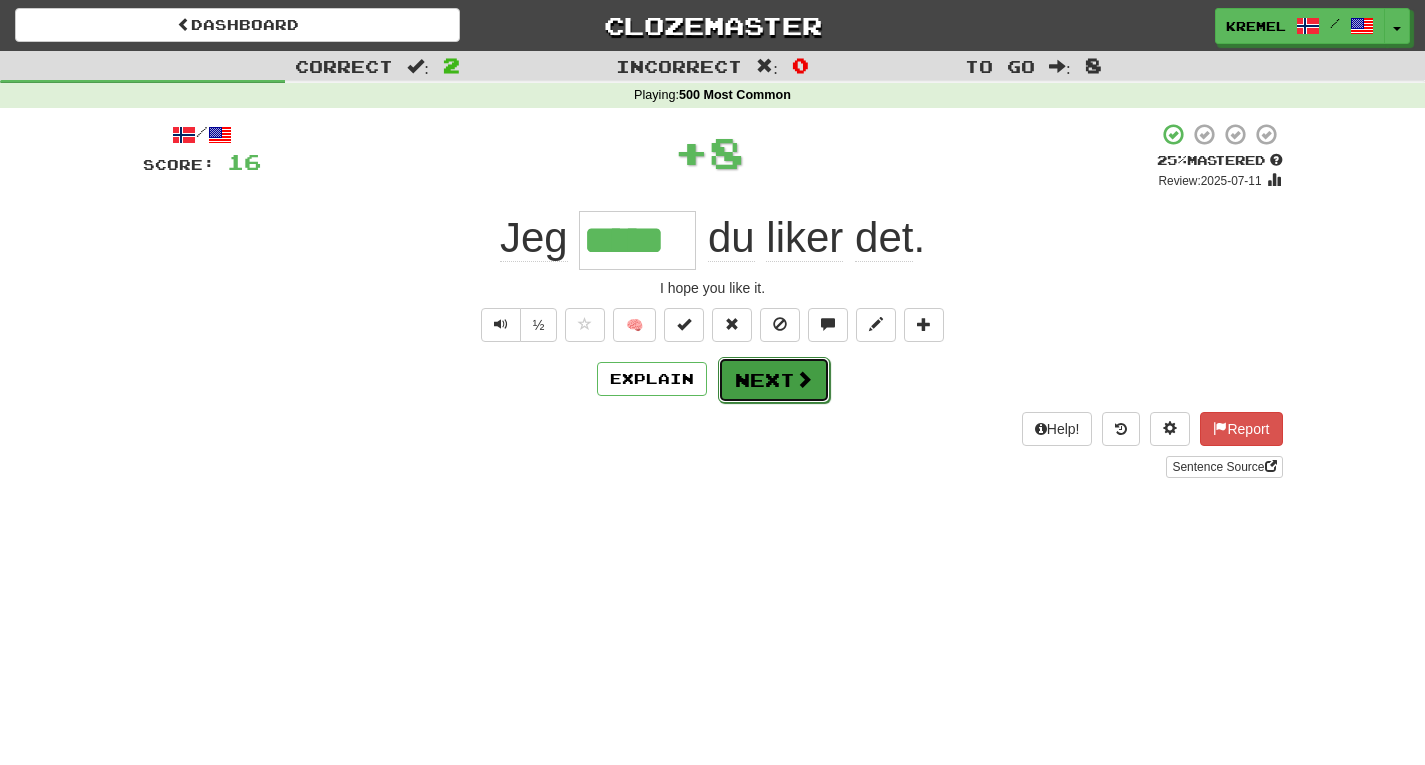 click on "Next" at bounding box center [774, 380] 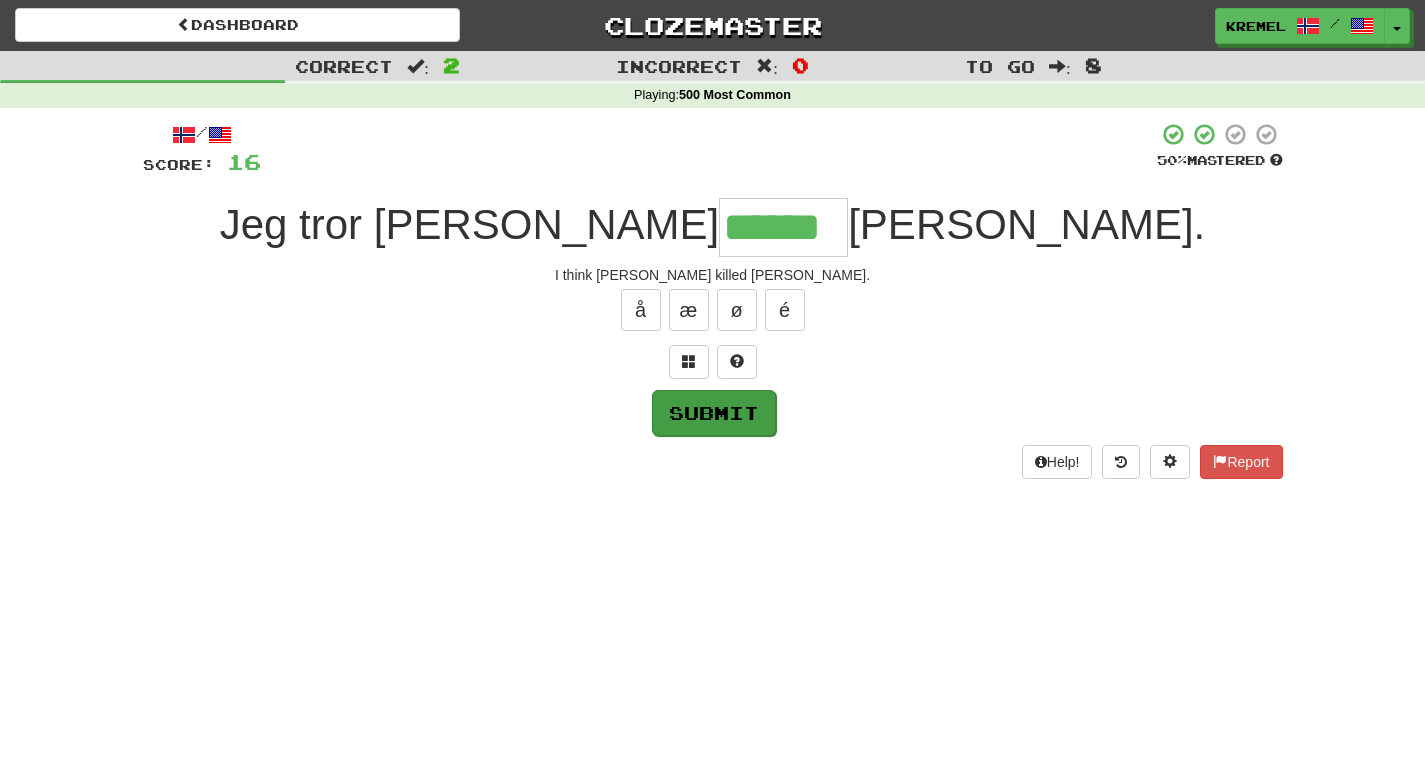 type on "******" 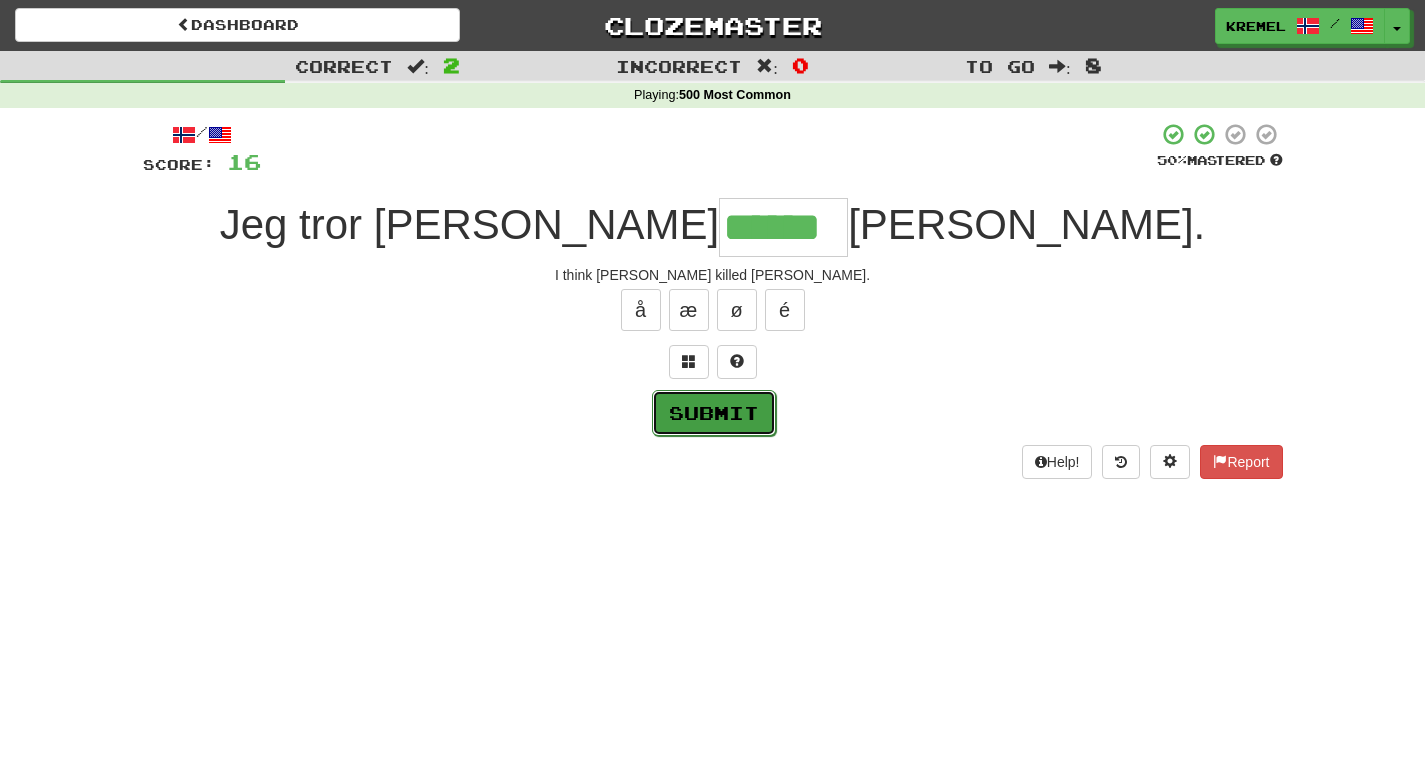 click on "Submit" at bounding box center (714, 413) 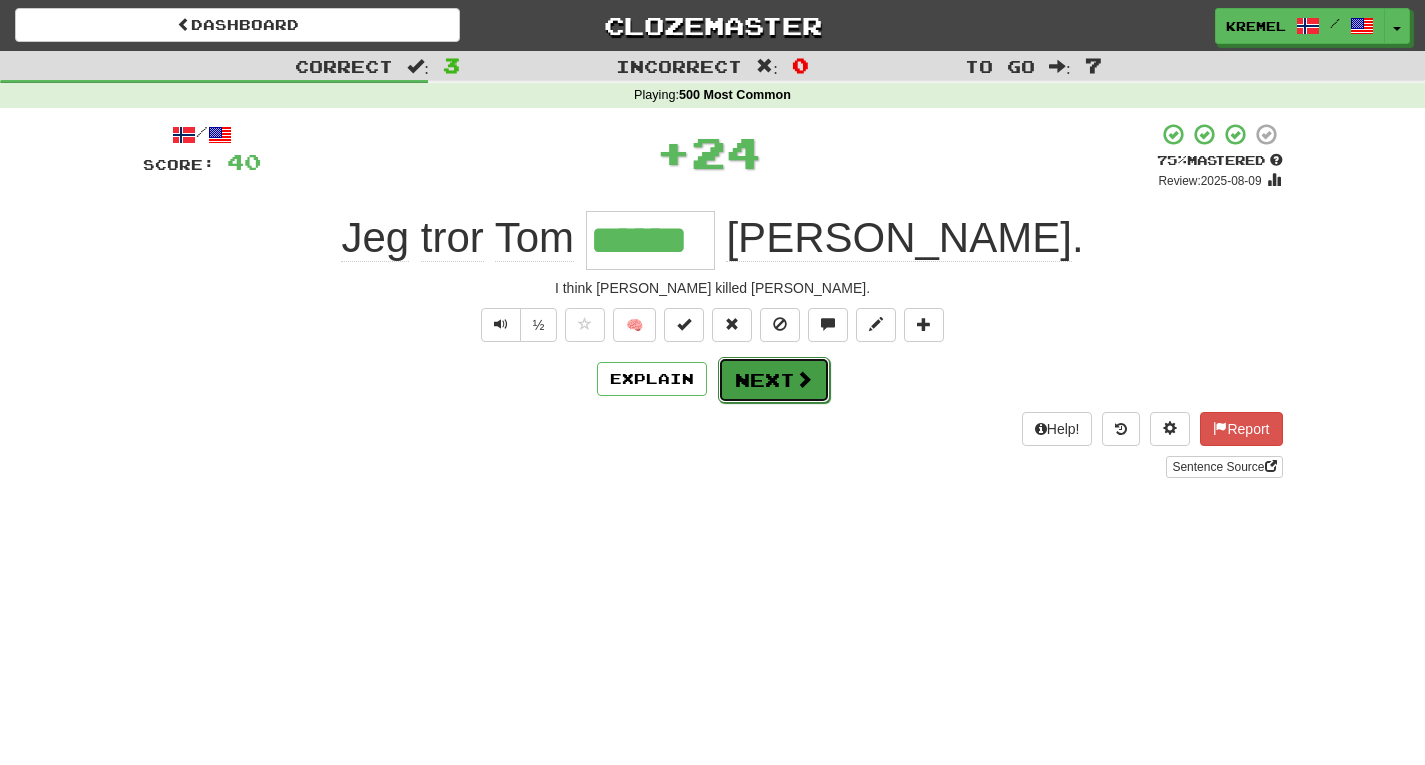 click on "Next" at bounding box center (774, 380) 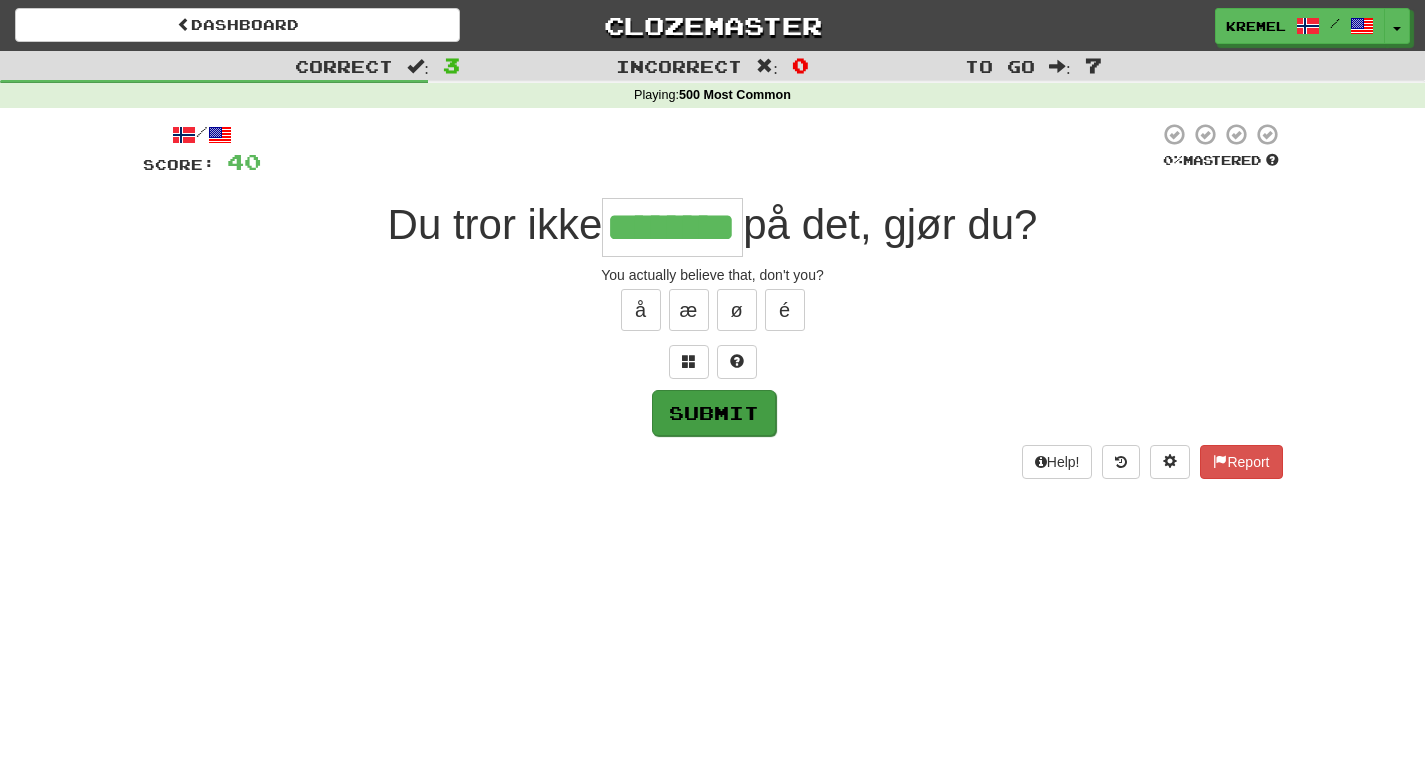 type on "********" 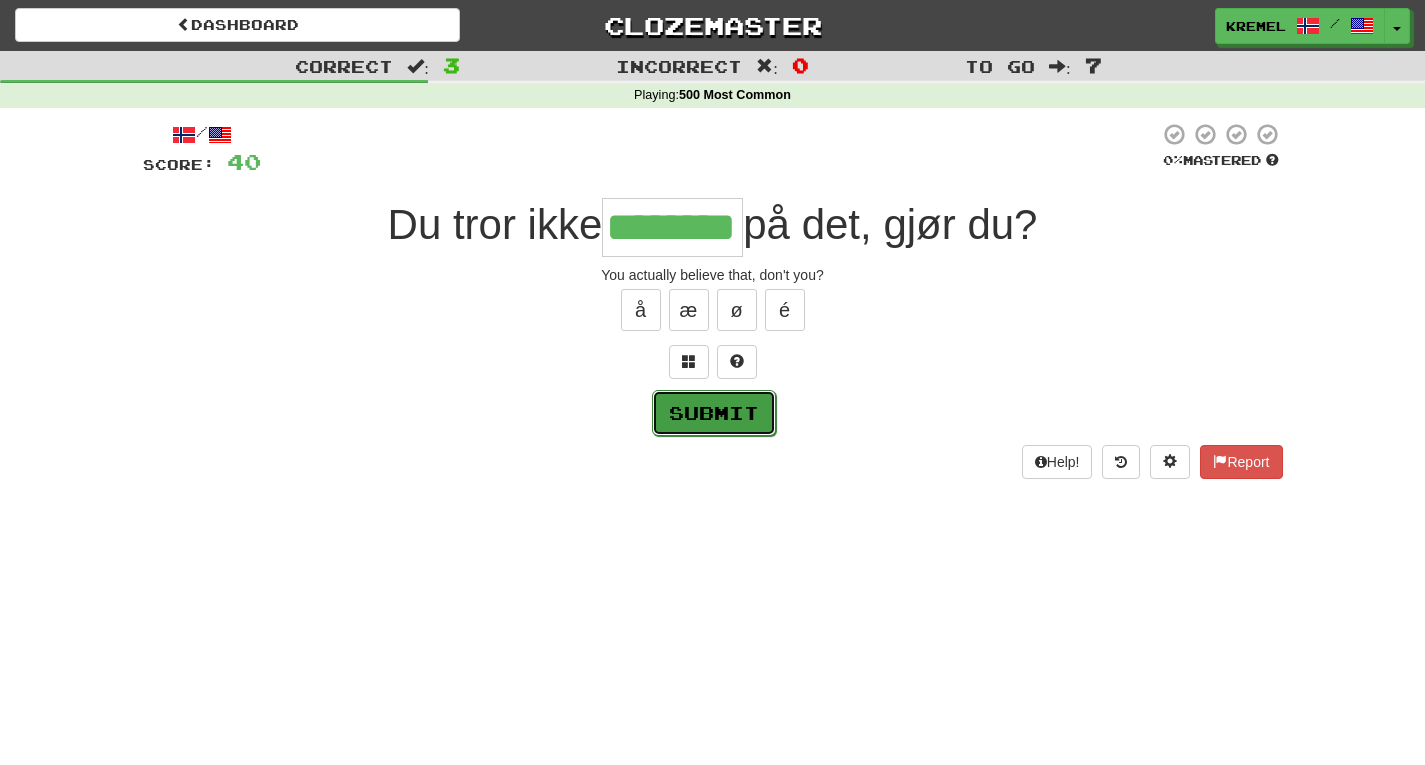 click on "Submit" at bounding box center (714, 413) 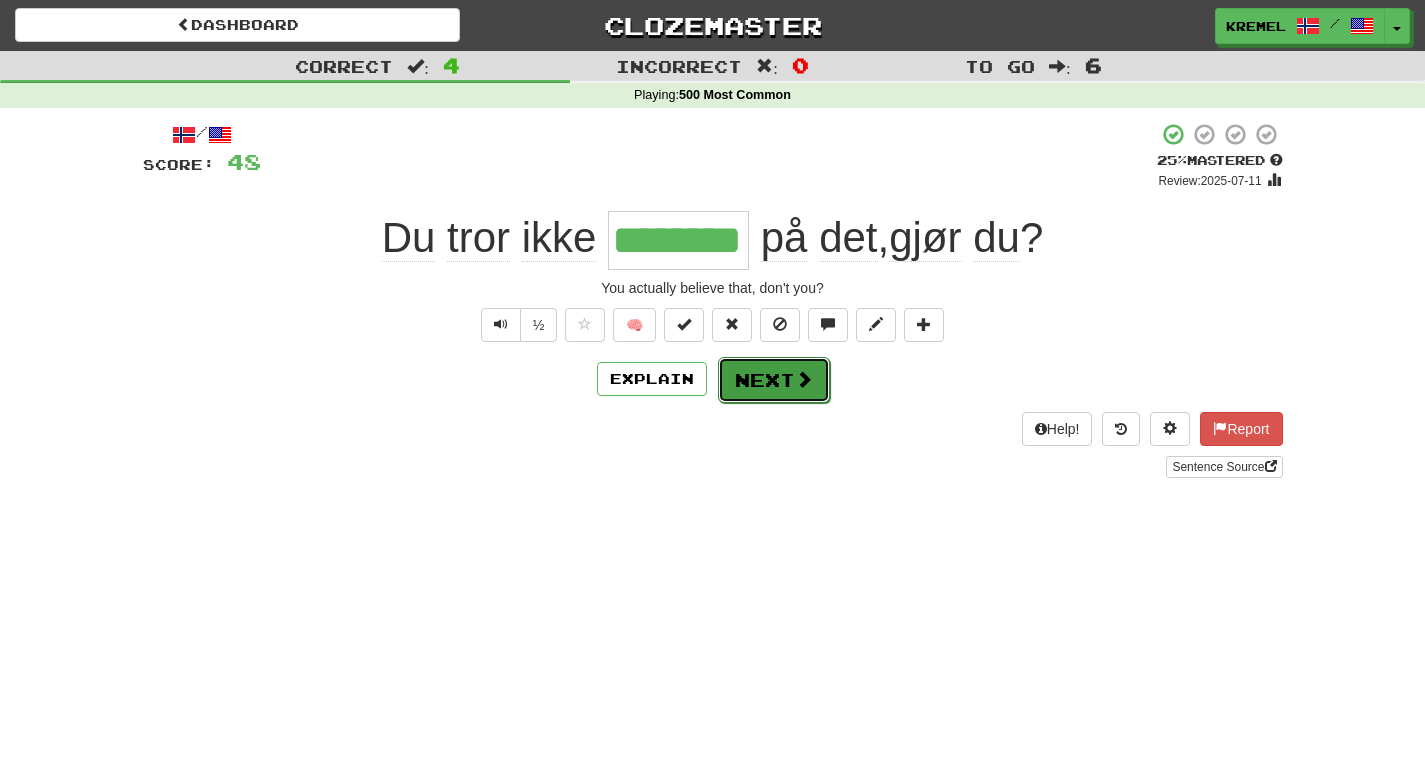 click on "Next" at bounding box center (774, 380) 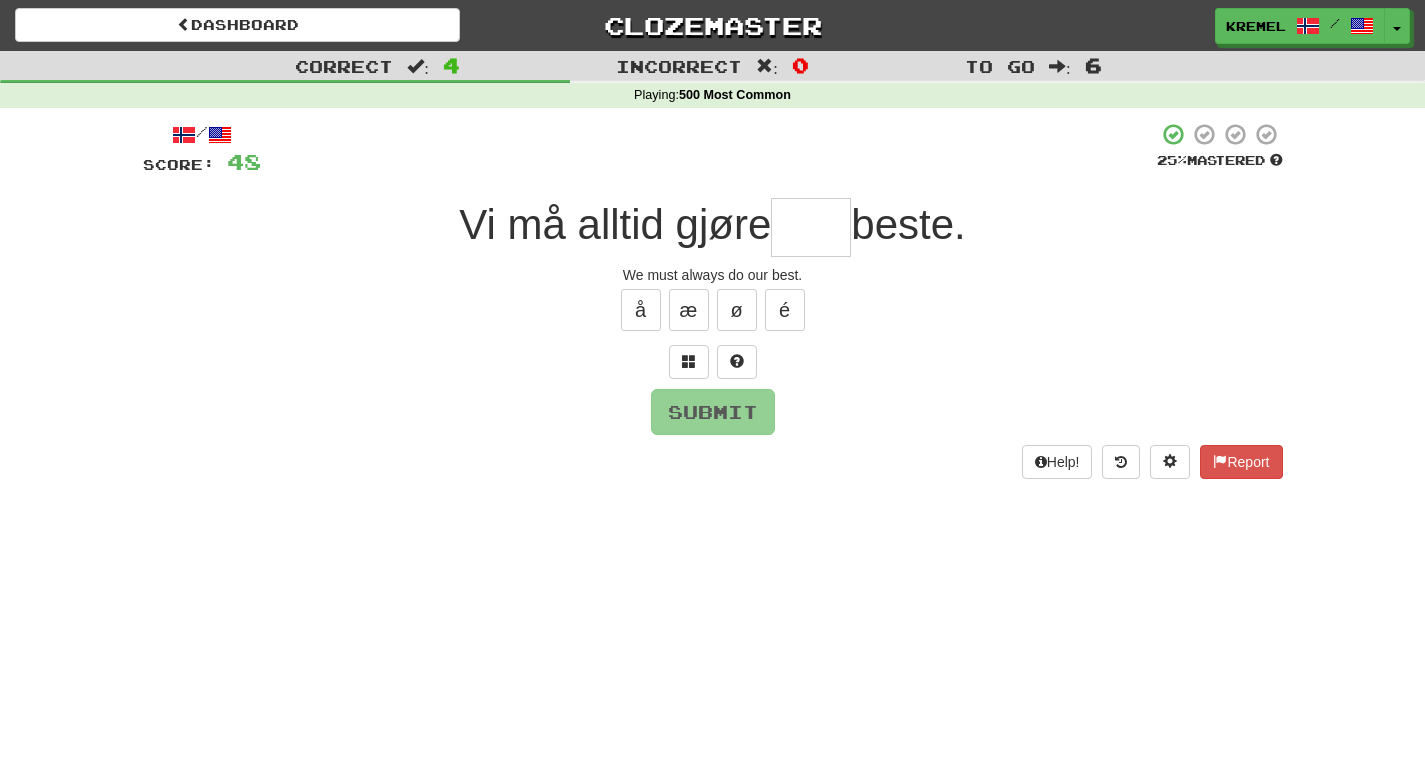 click on "Submit" at bounding box center (713, 412) 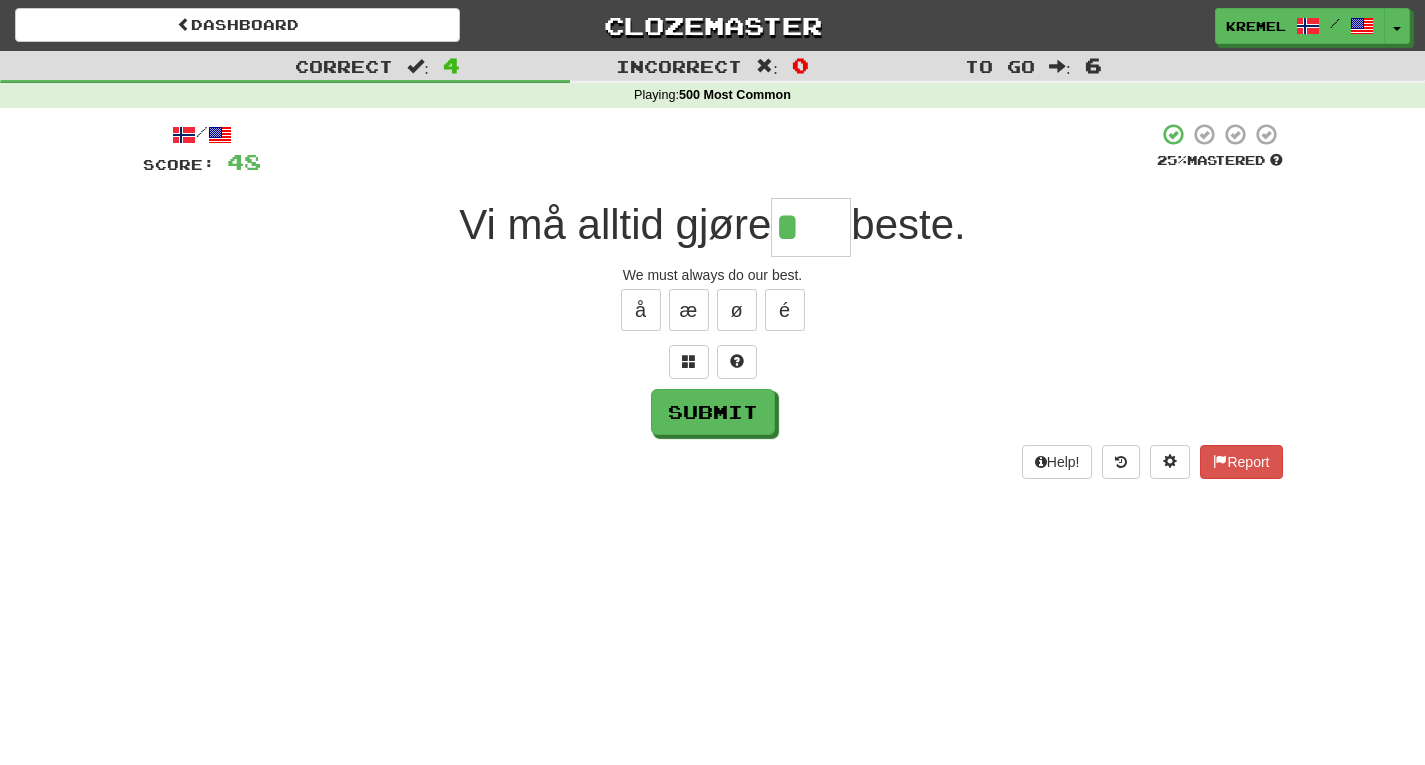 click on "*" at bounding box center (811, 227) 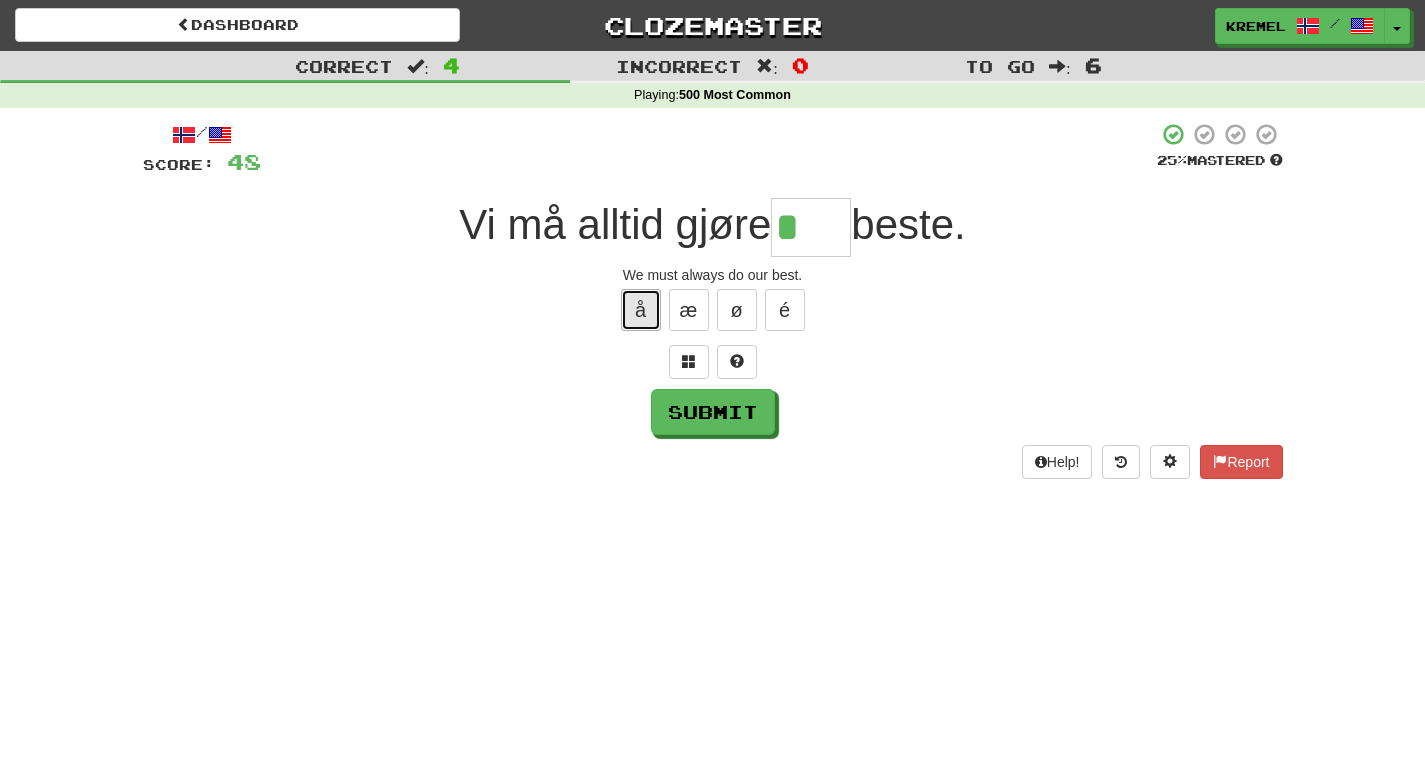 click on "å" at bounding box center [641, 310] 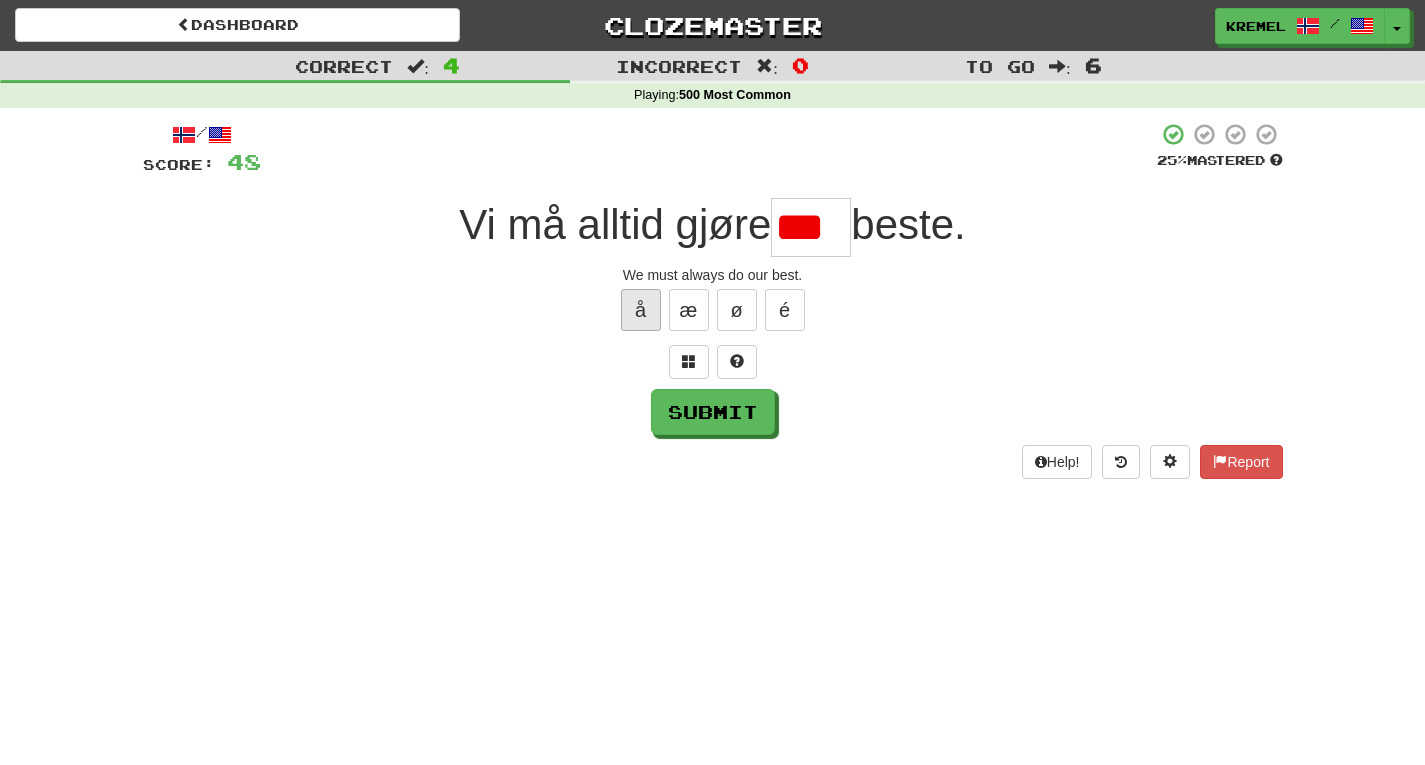 scroll, scrollTop: 0, scrollLeft: 0, axis: both 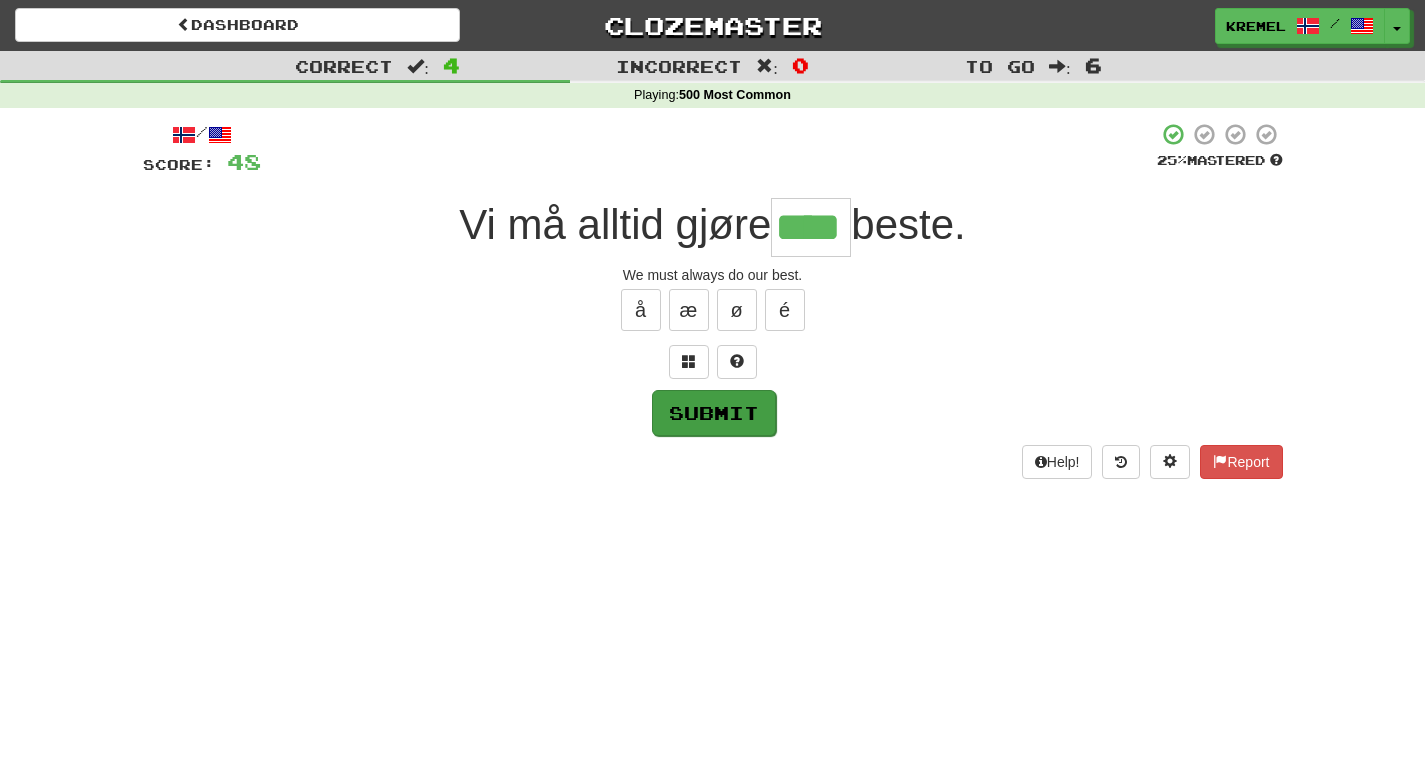 type on "****" 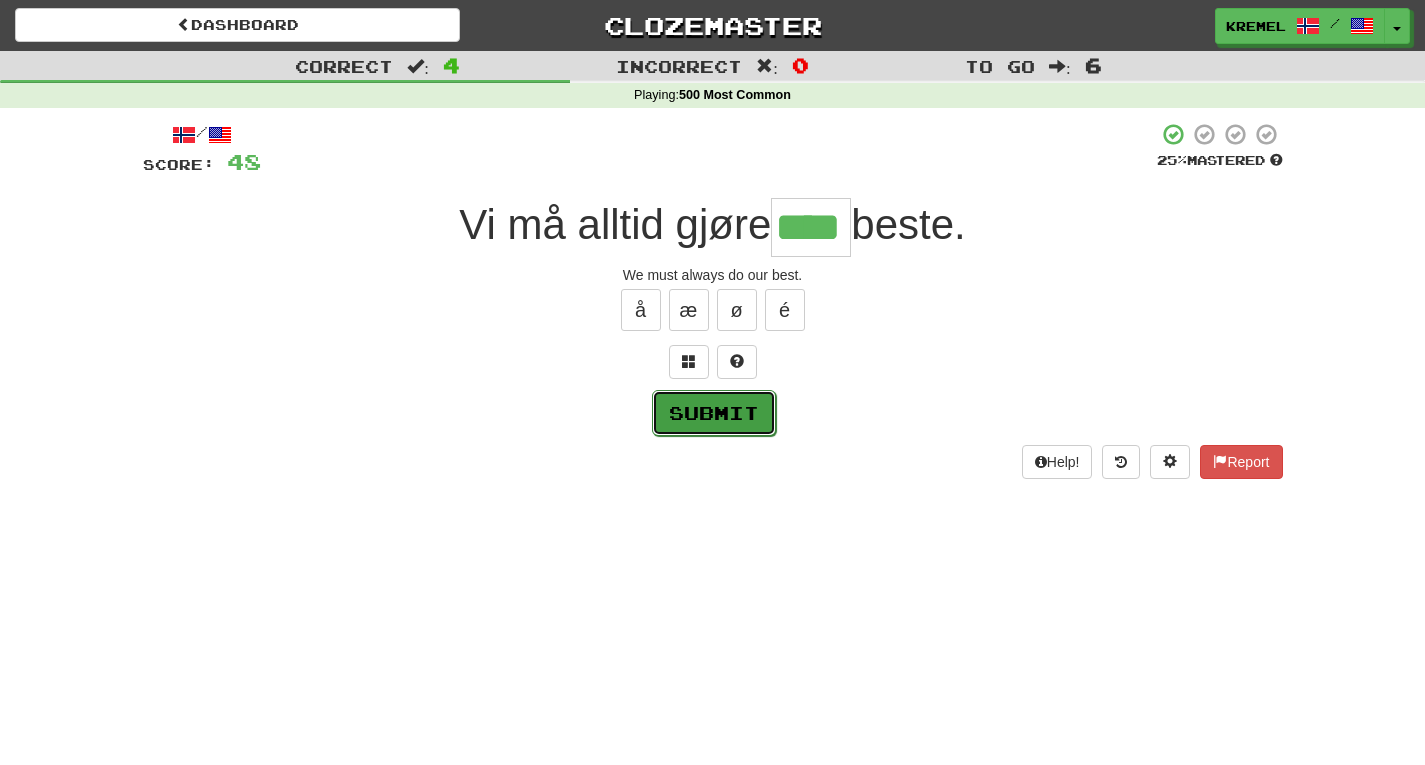 click on "Submit" at bounding box center (714, 413) 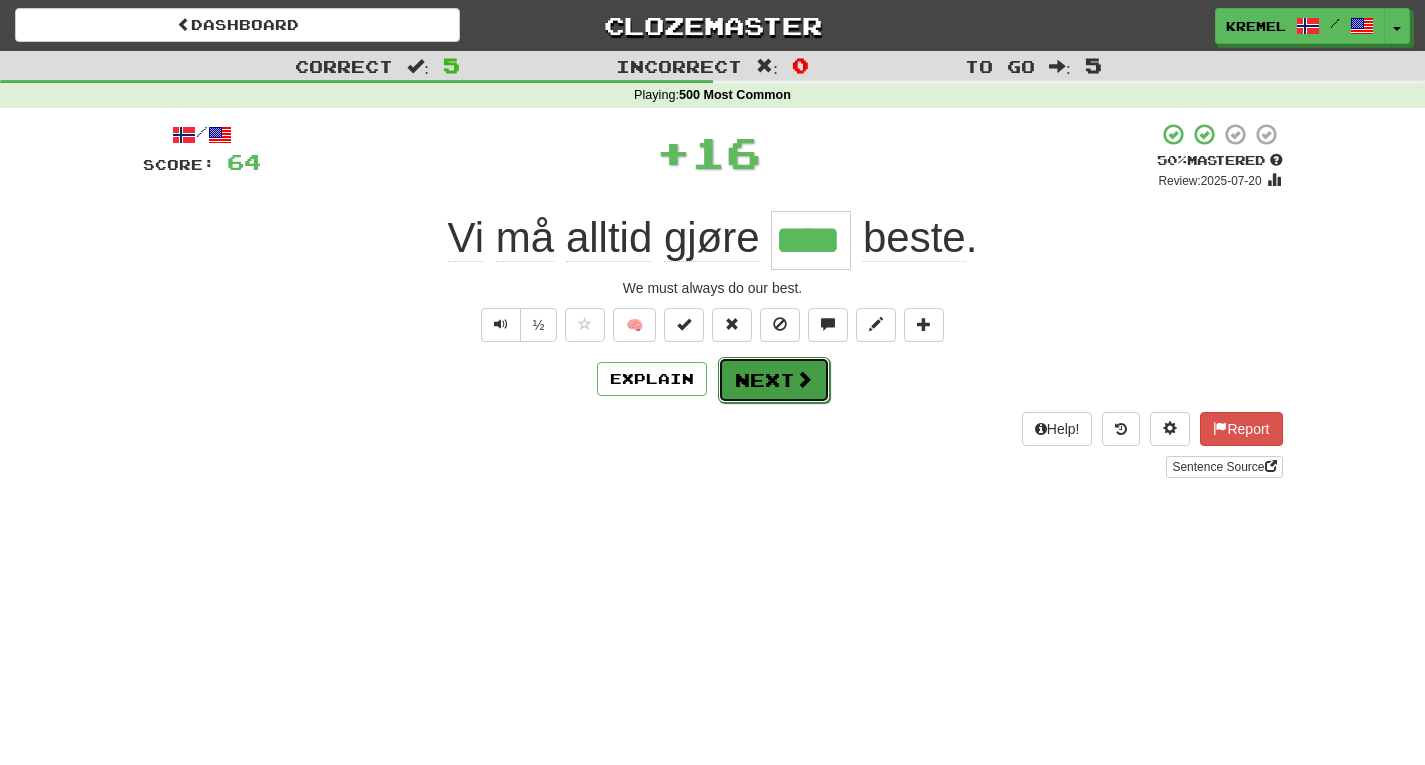 click on "Next" at bounding box center [774, 380] 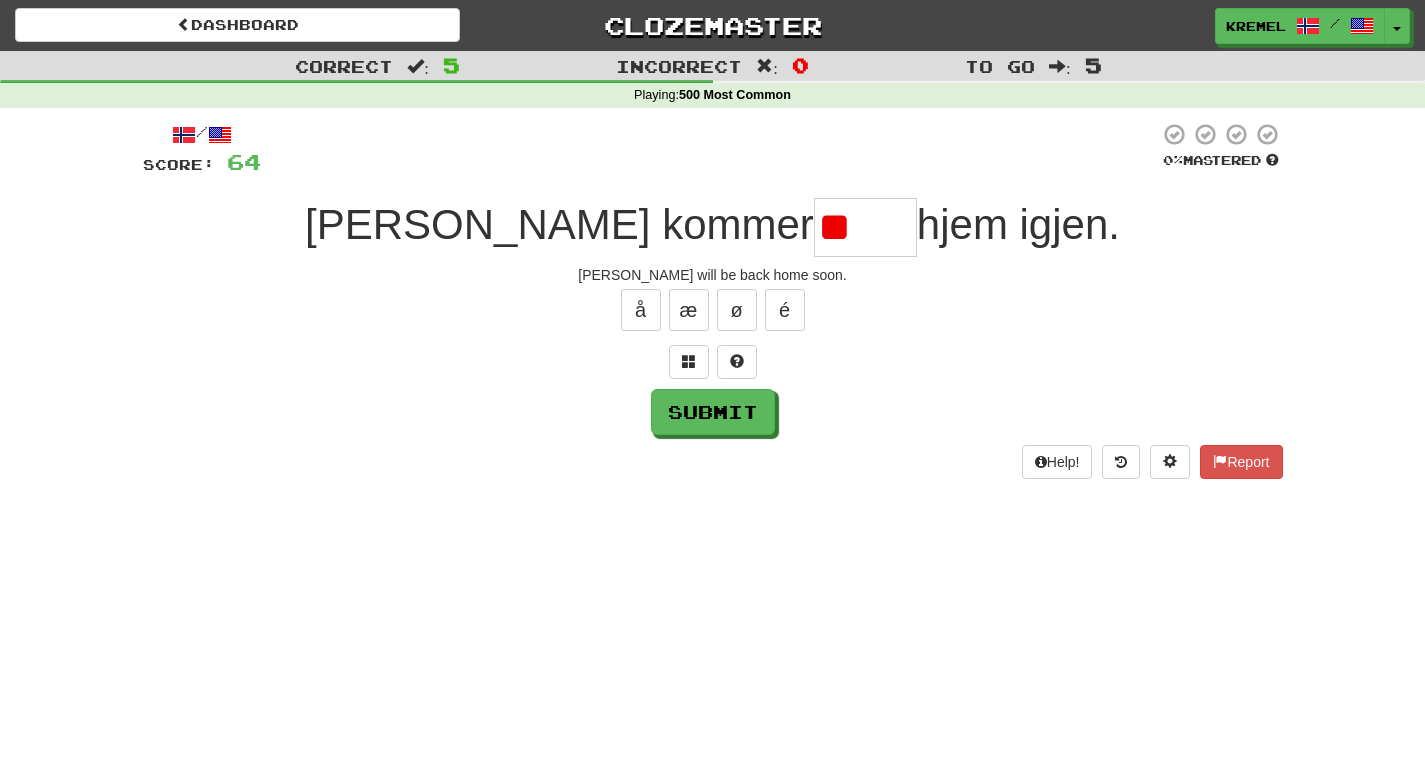 type on "*" 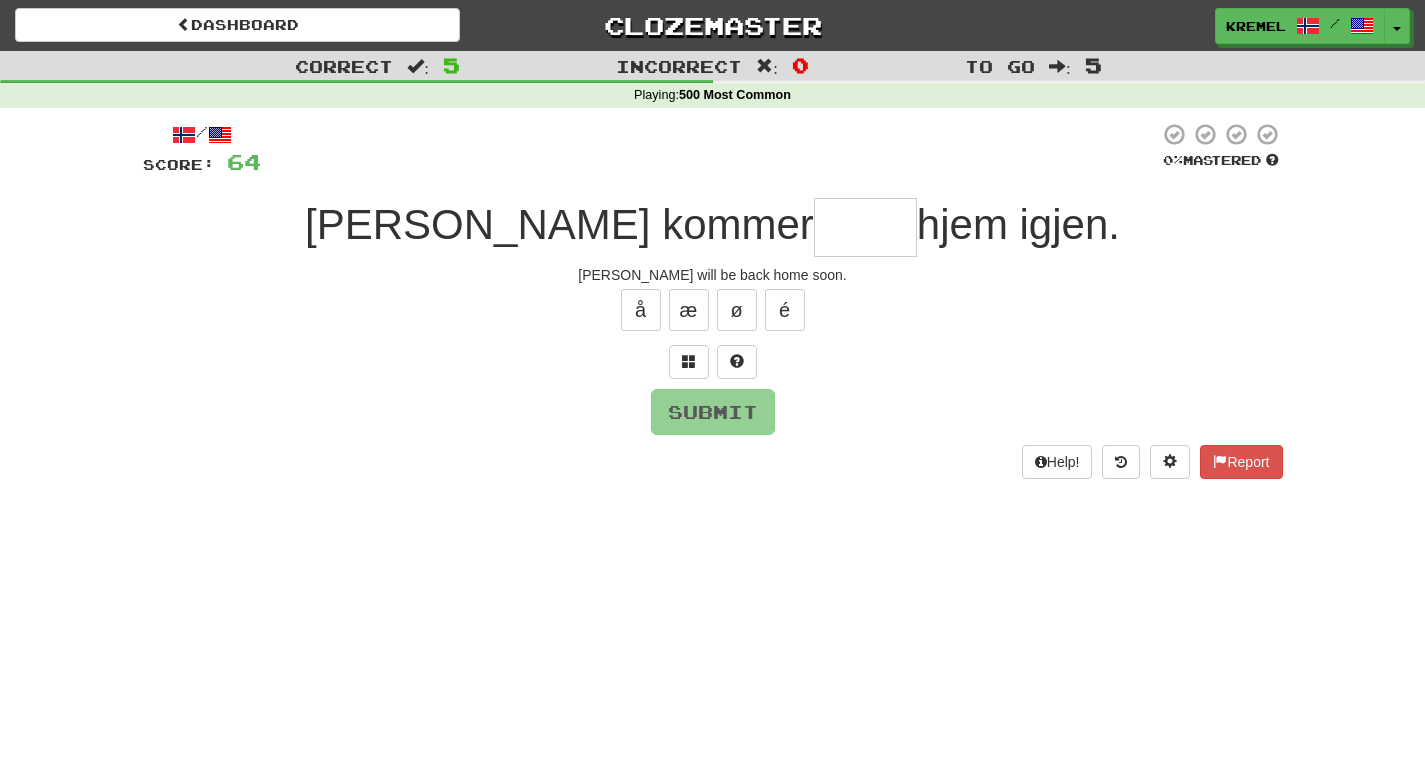 type on "*" 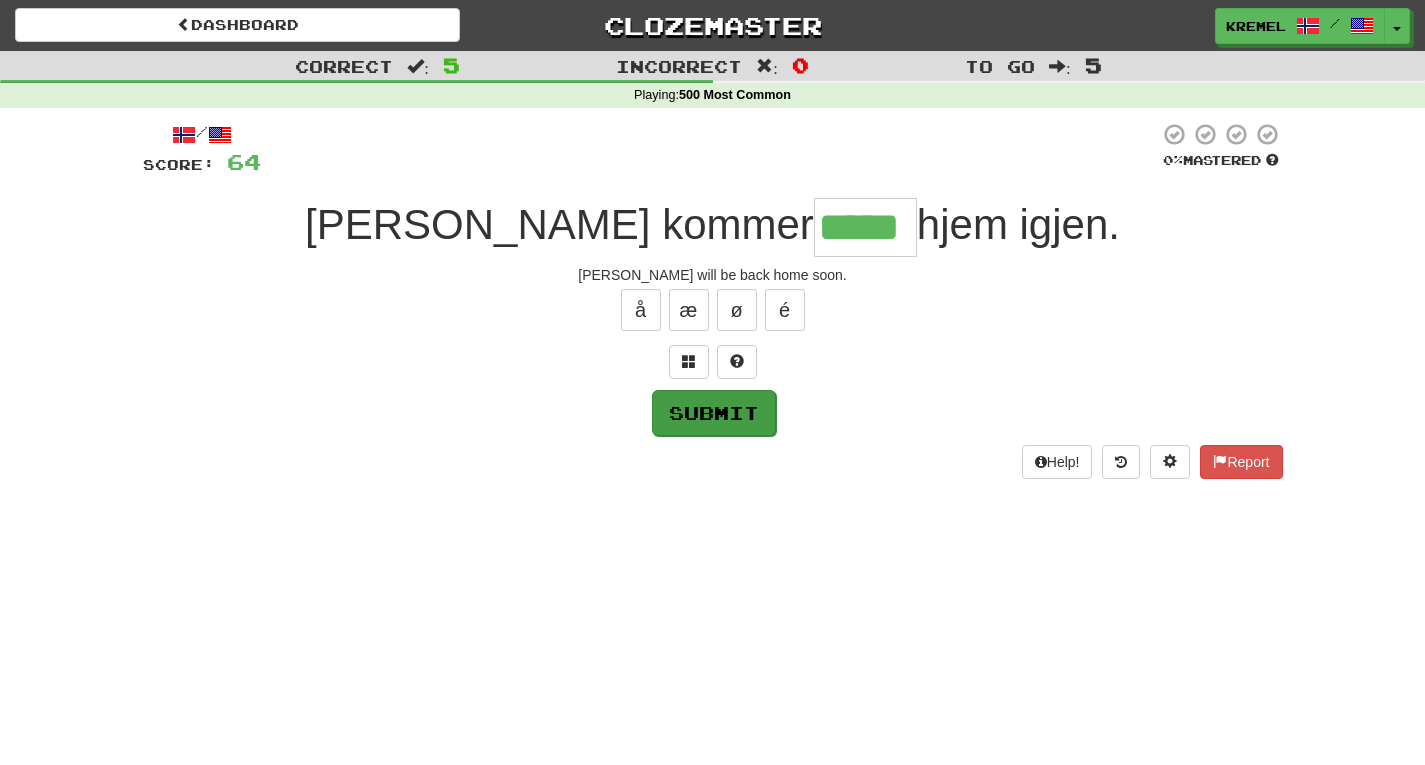 type on "*****" 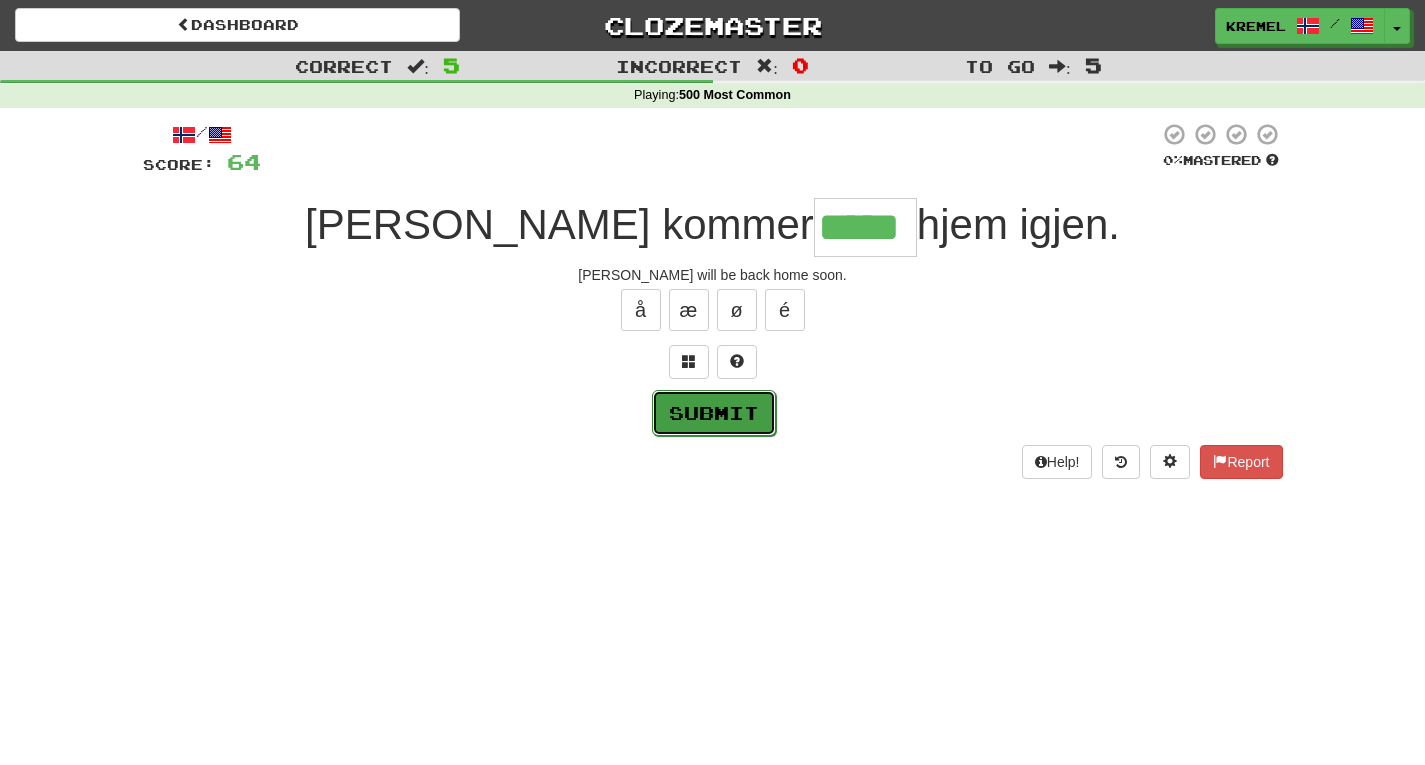 click on "Submit" at bounding box center [714, 413] 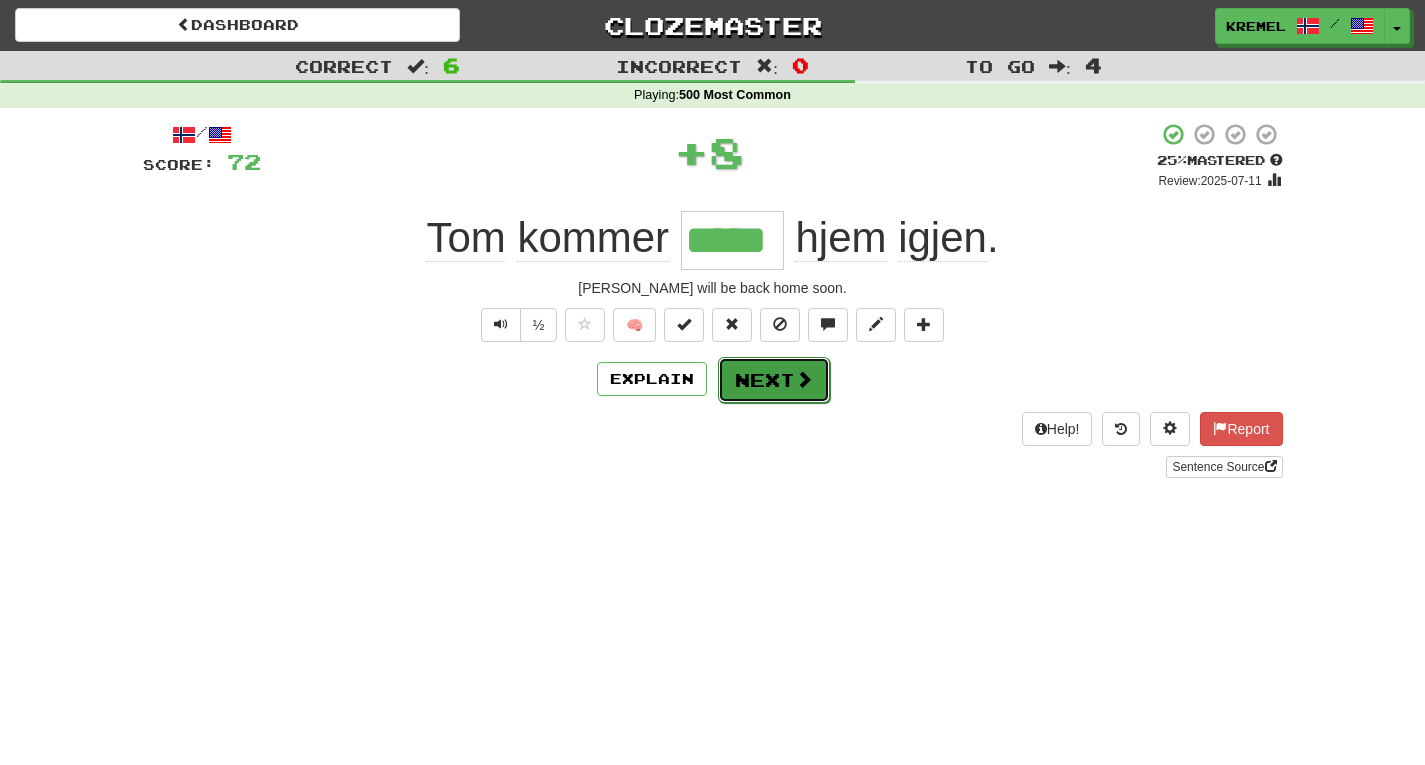 click on "Next" at bounding box center [774, 380] 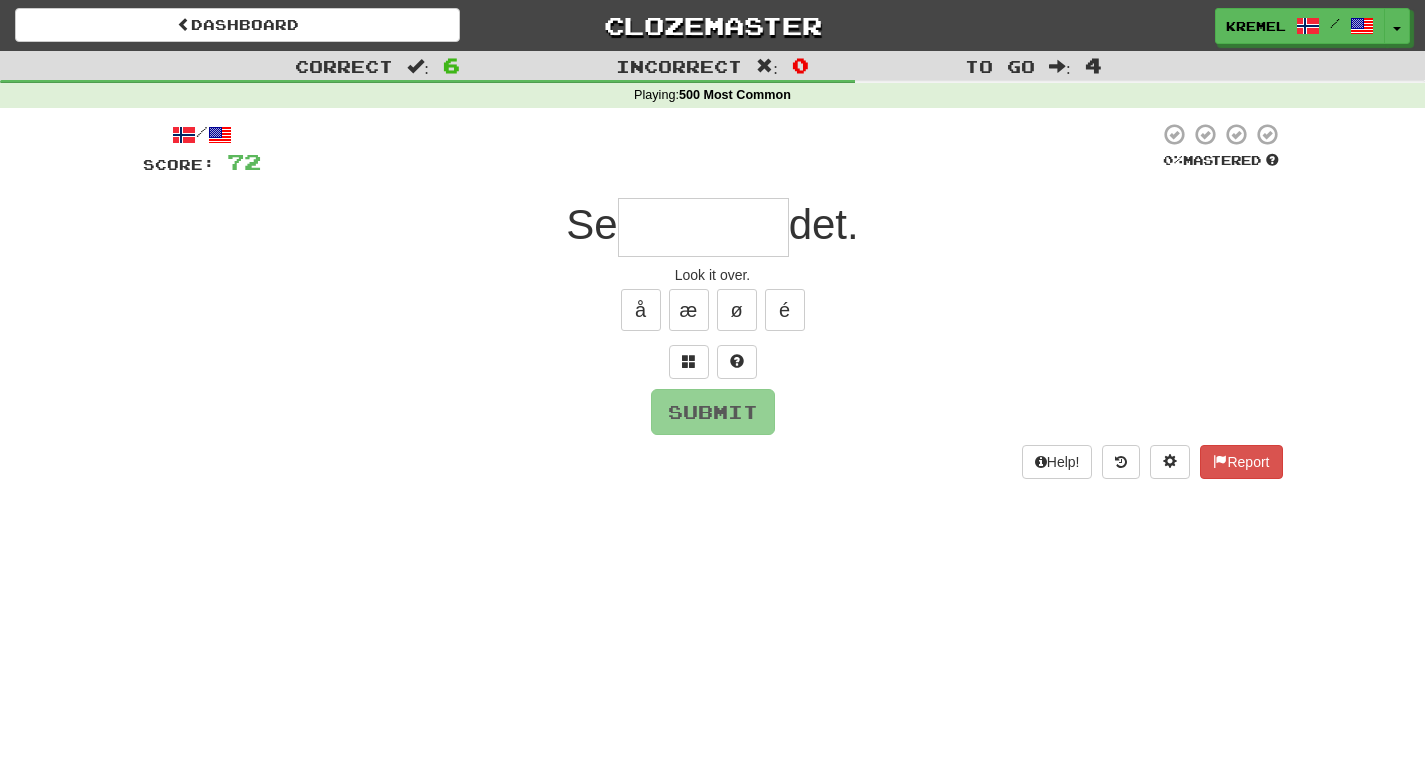 type on "*" 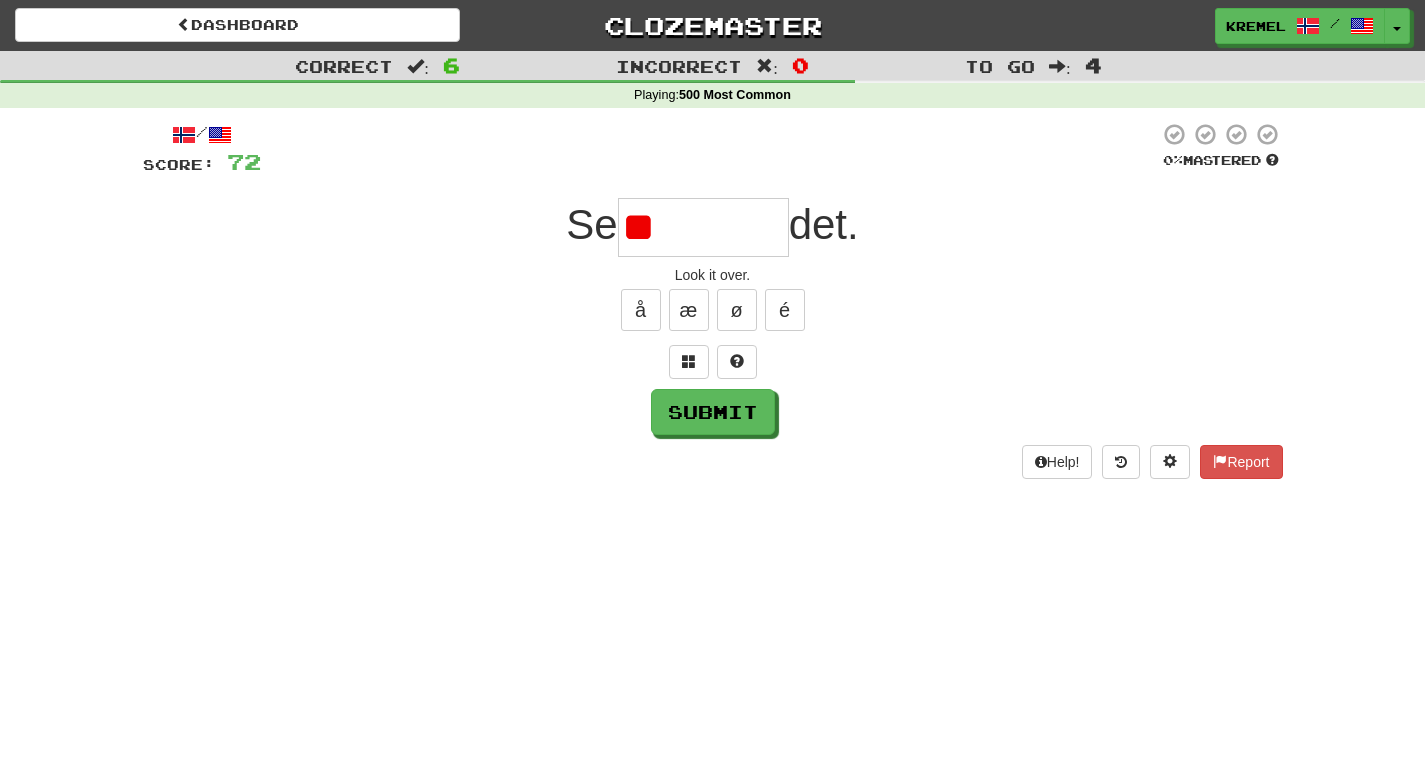type on "*" 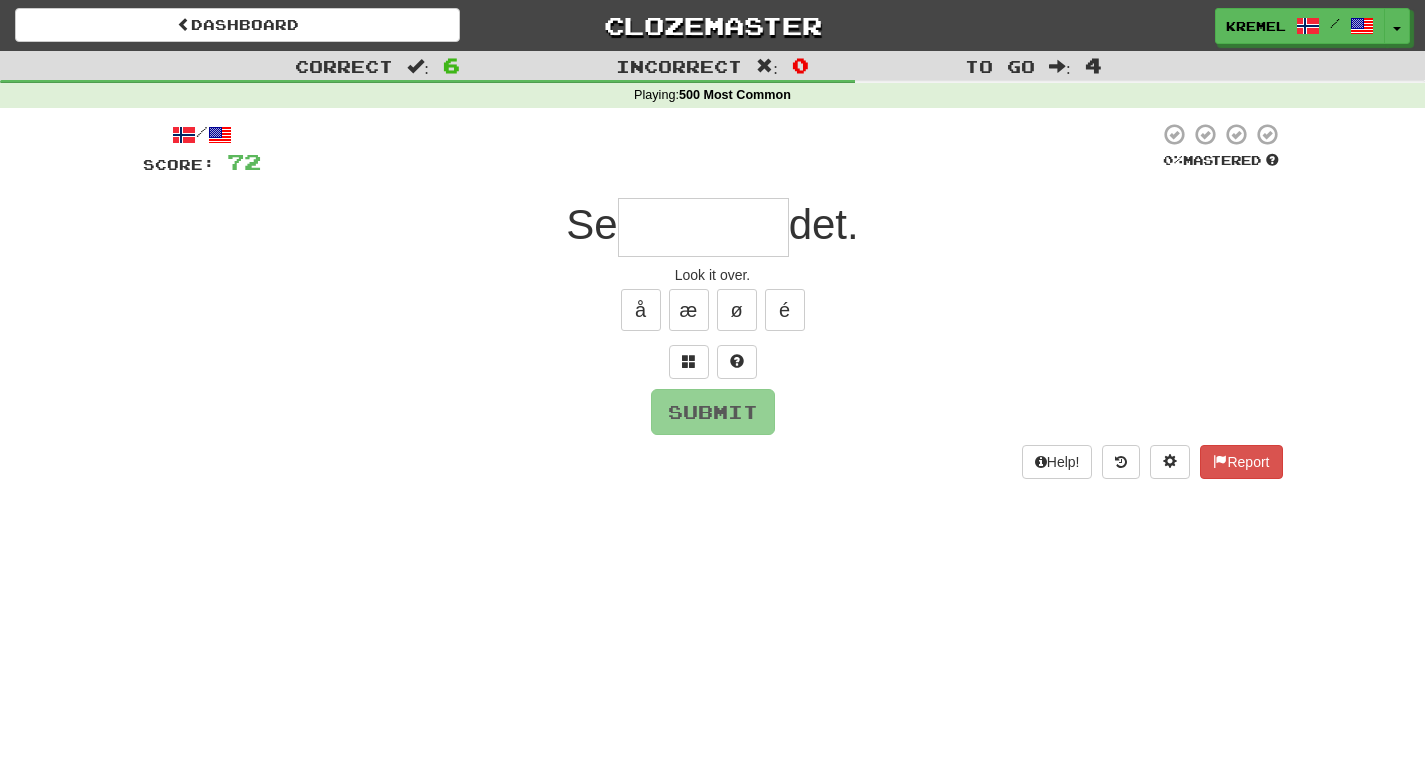 type on "*" 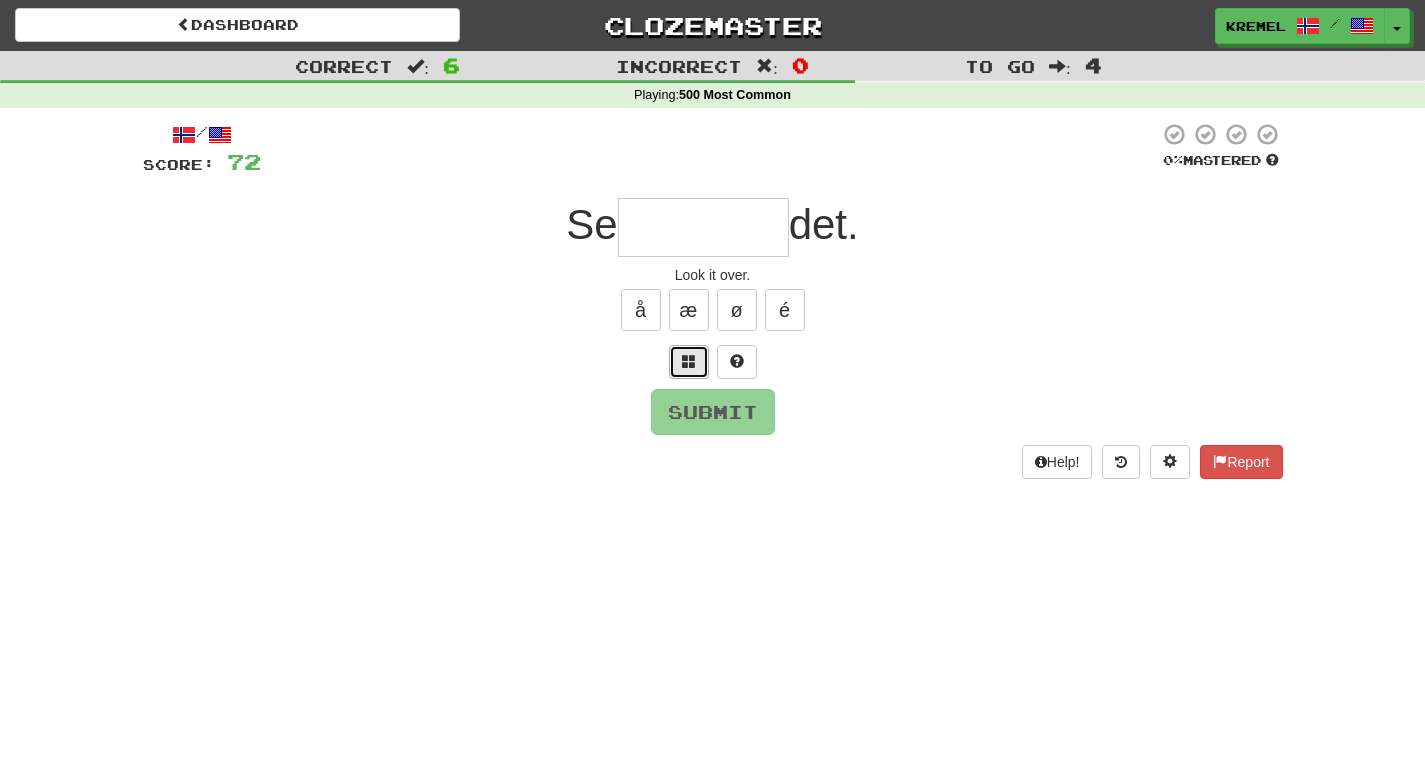 click at bounding box center [689, 361] 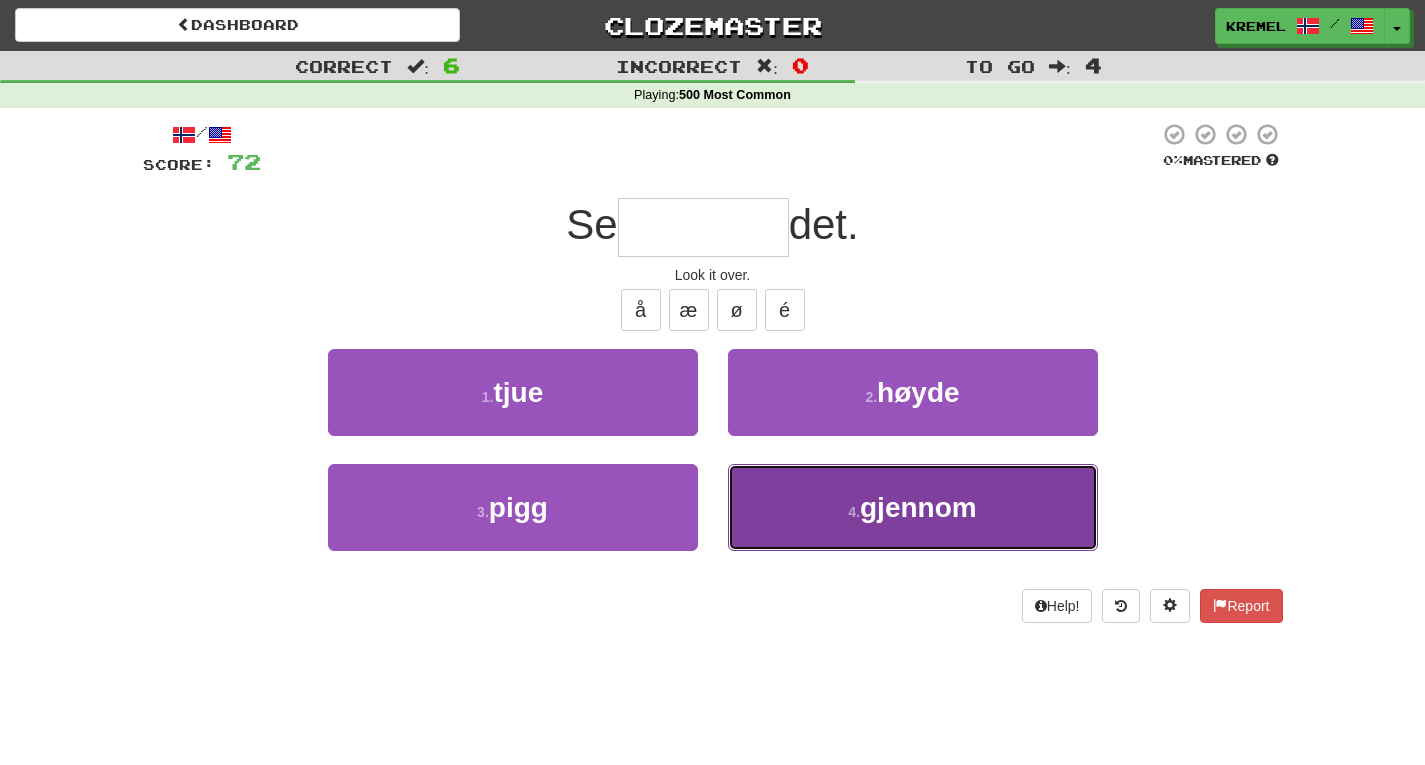 click on "4 .  gjennom" at bounding box center [913, 507] 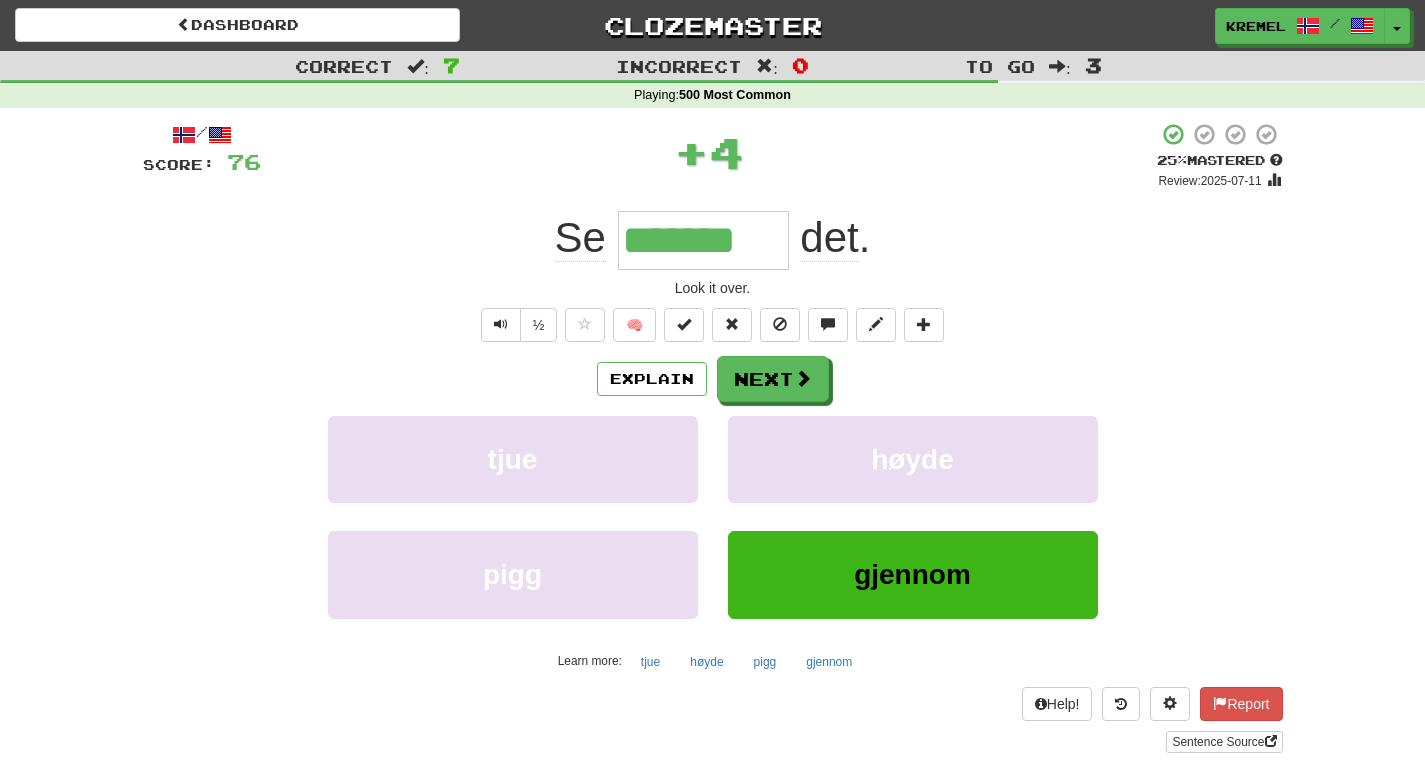 click on "*******" at bounding box center (703, 240) 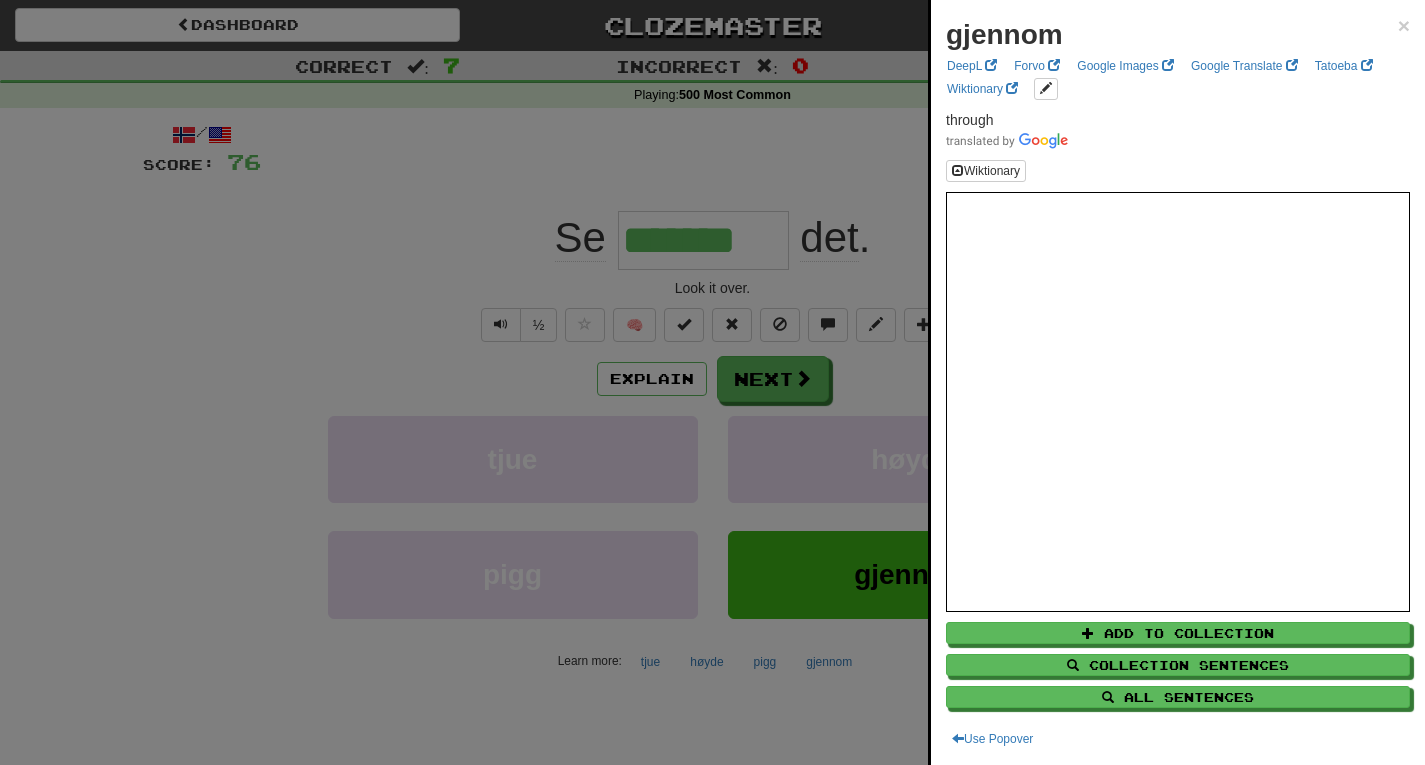 click at bounding box center [712, 382] 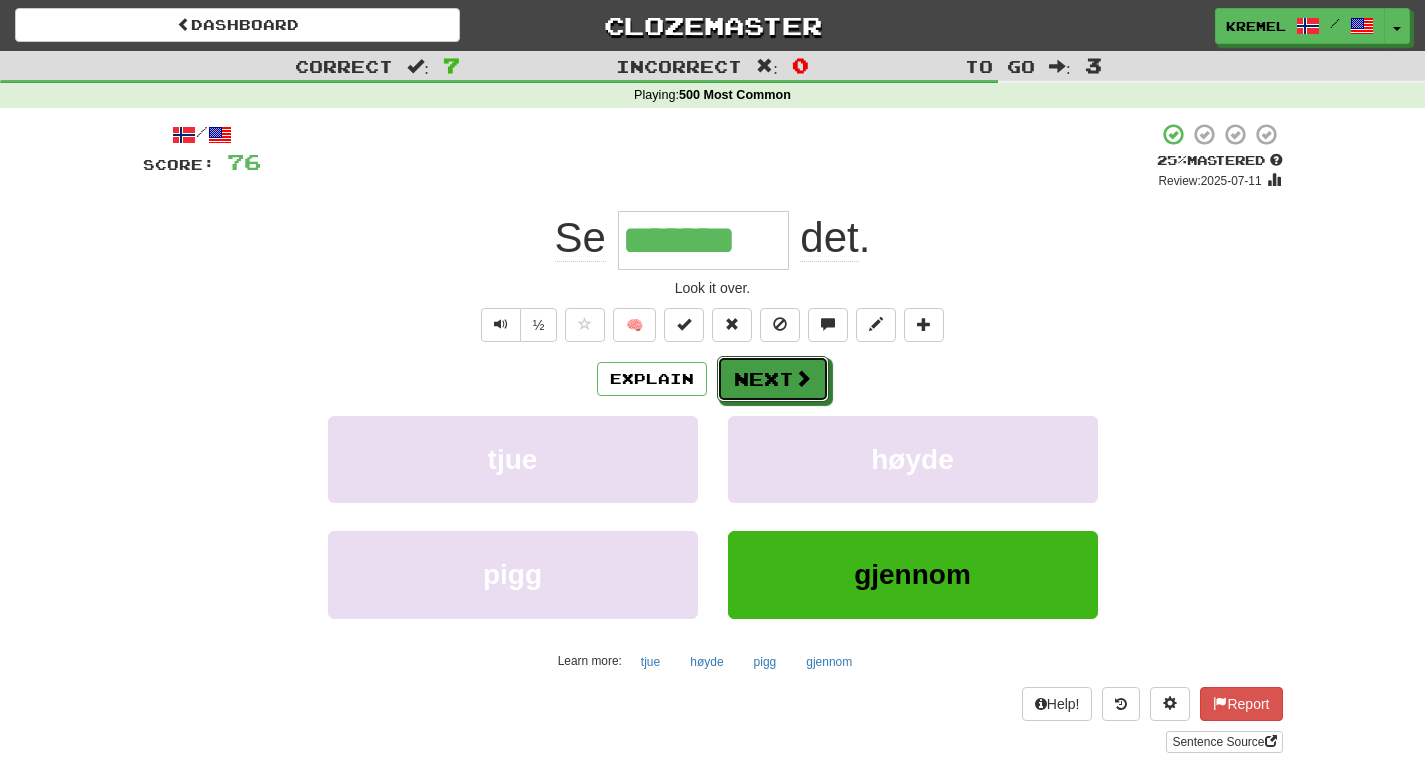 click on "Next" at bounding box center (773, 379) 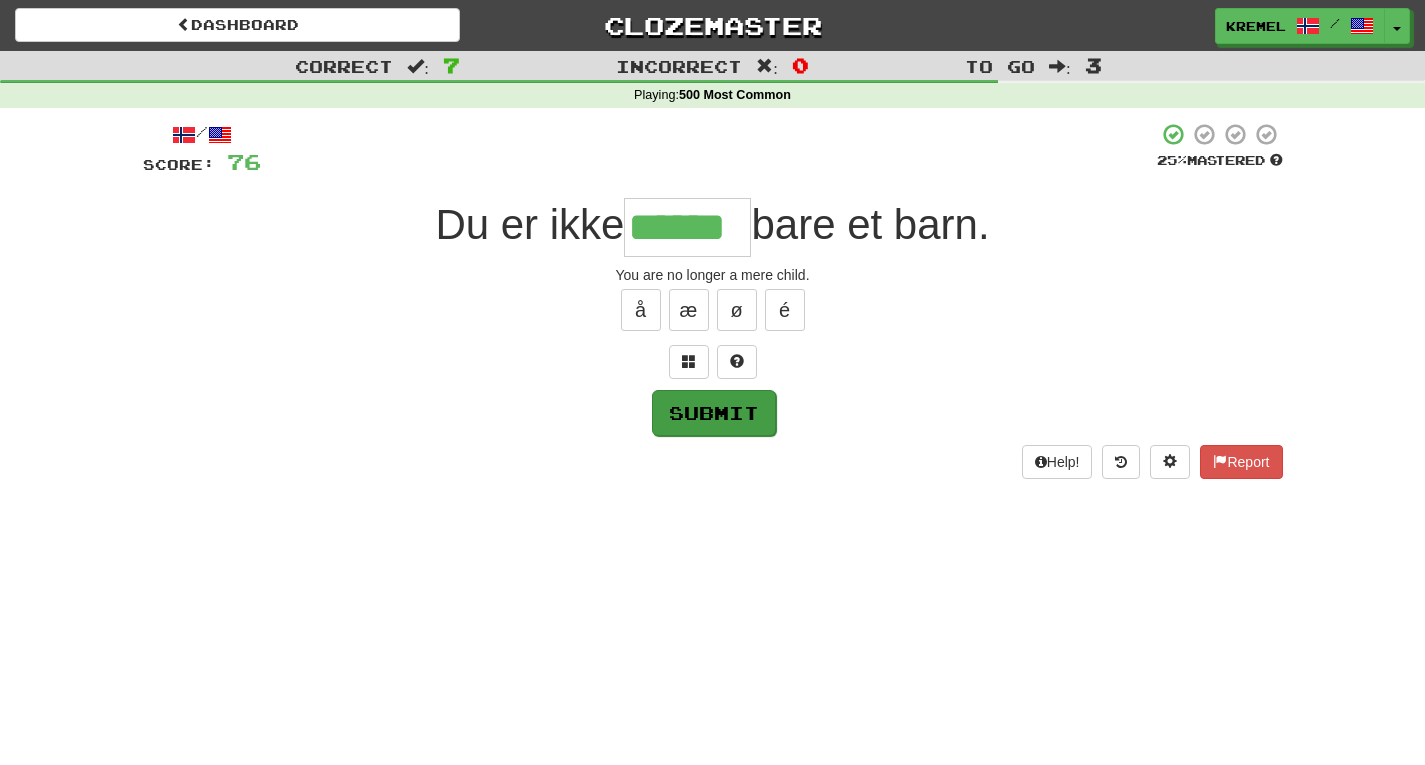 type on "******" 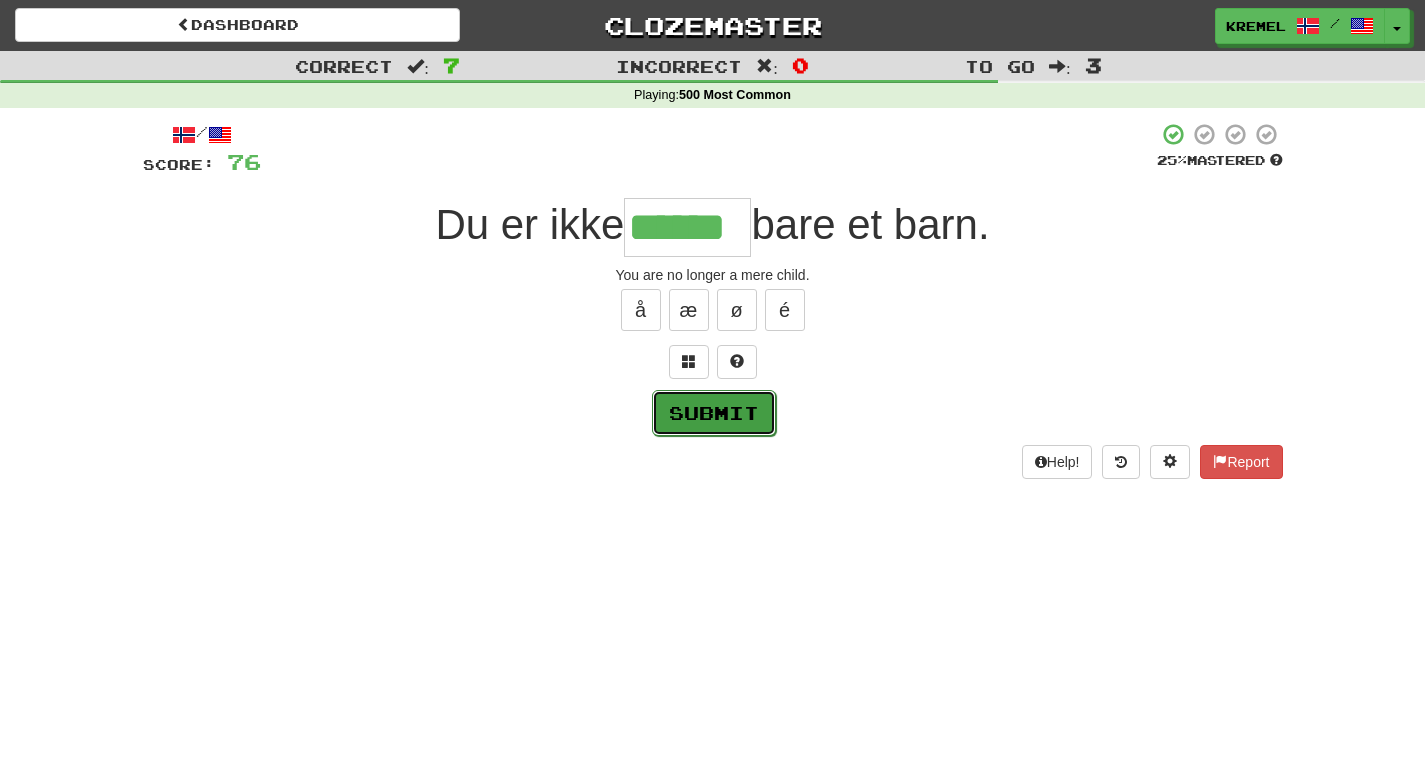 click on "Submit" at bounding box center [714, 413] 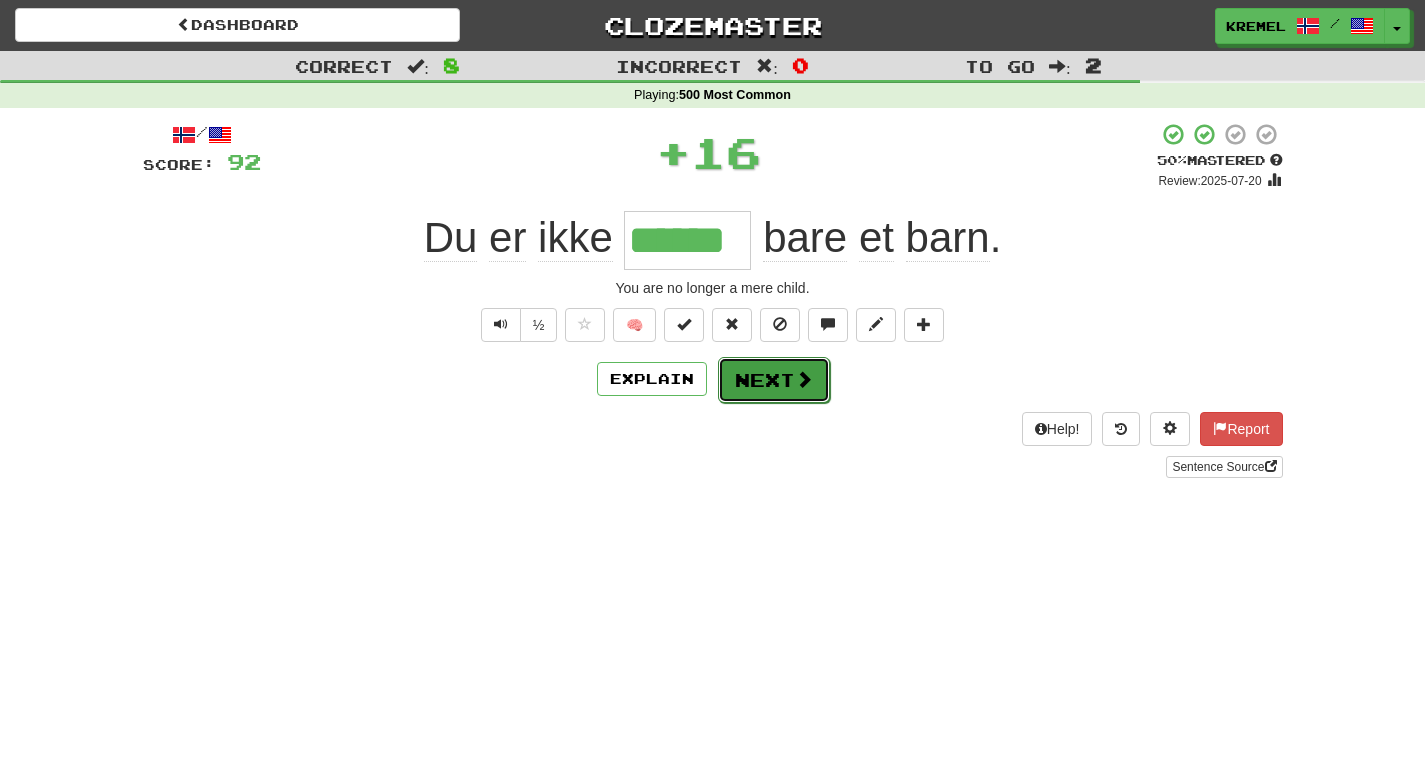 click on "Next" at bounding box center [774, 380] 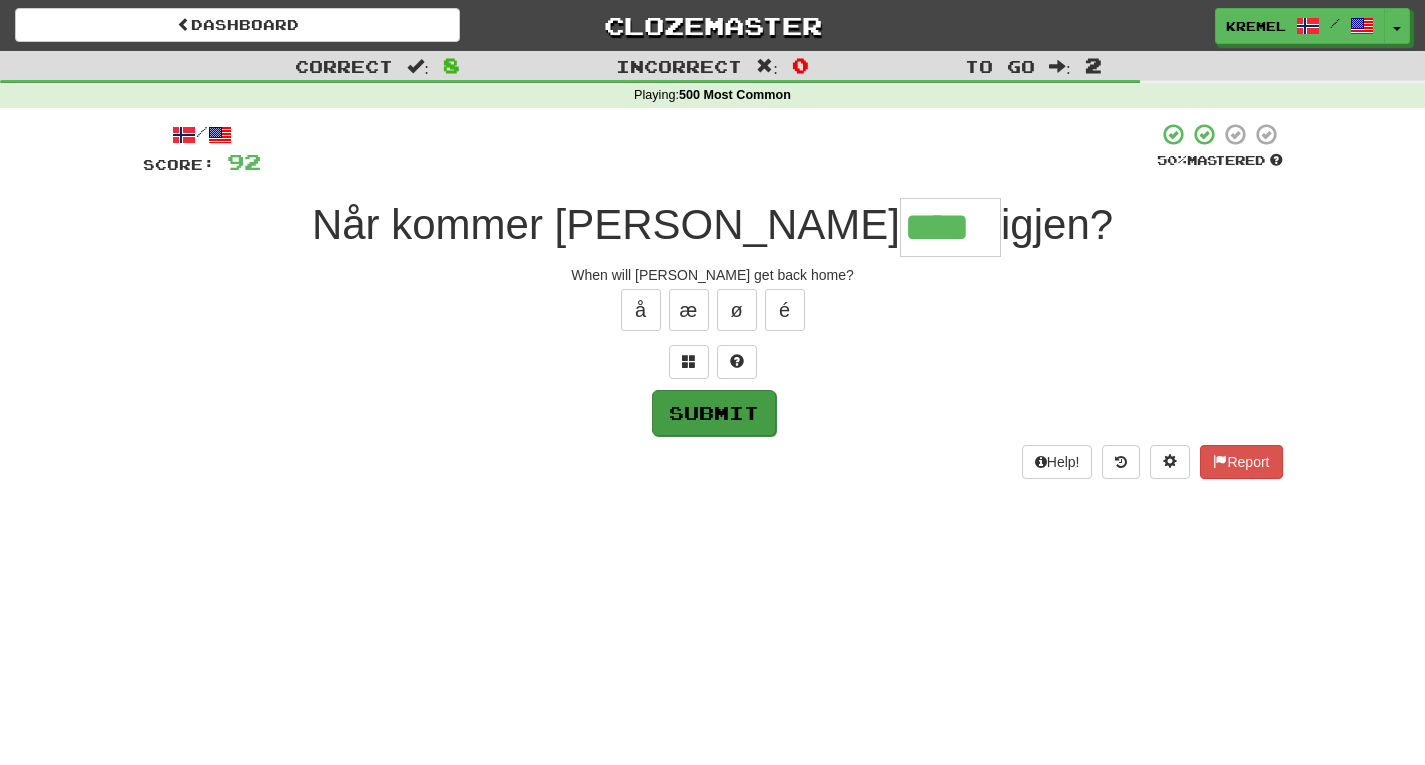 type on "****" 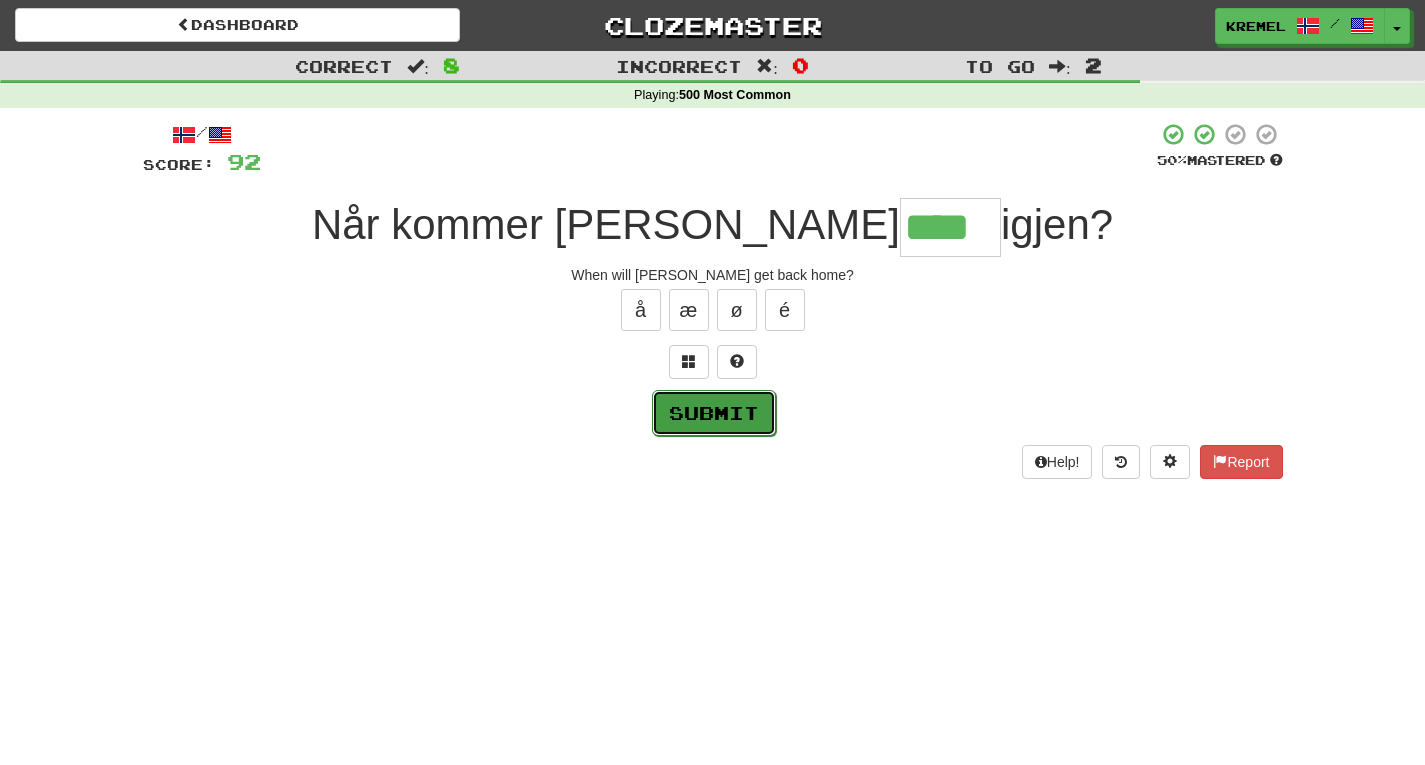 click on "Submit" at bounding box center [714, 413] 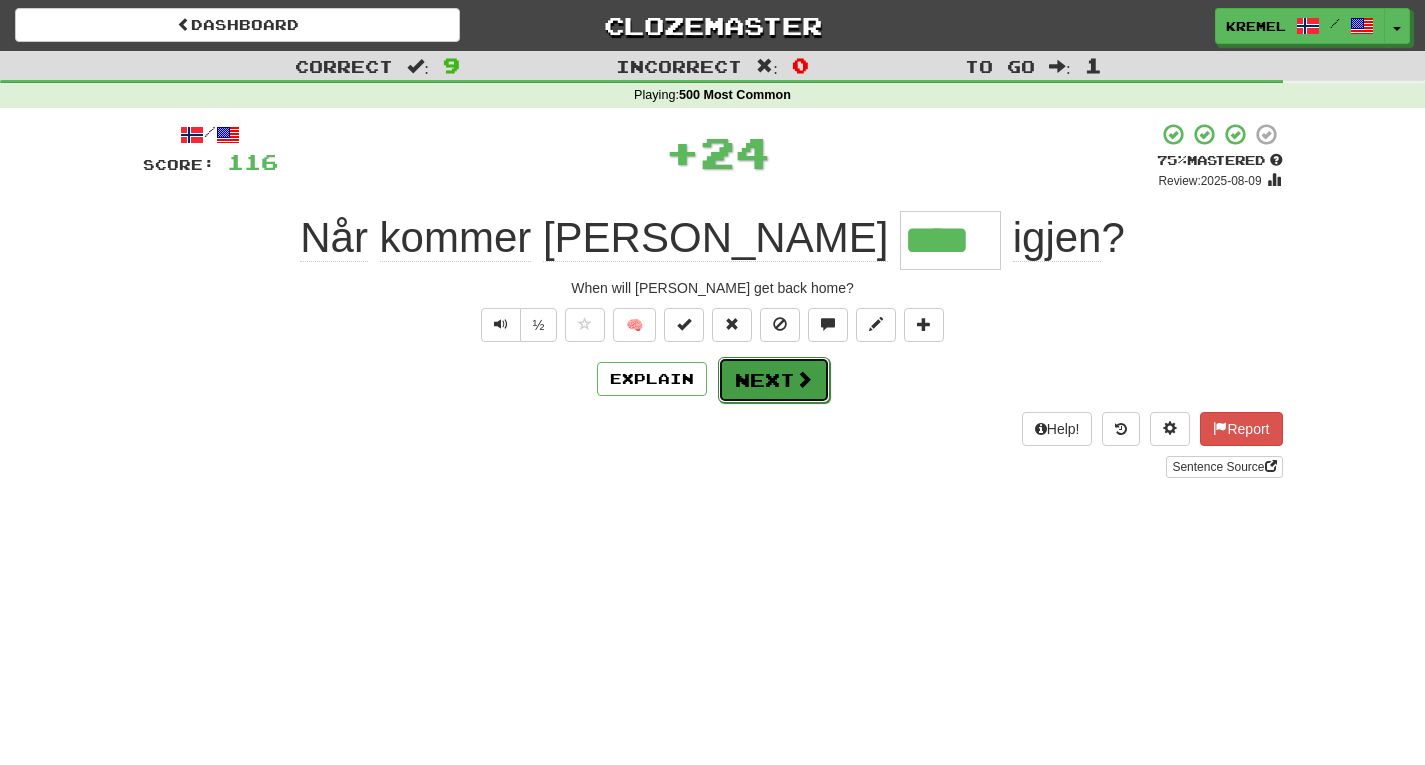 click on "Next" at bounding box center (774, 380) 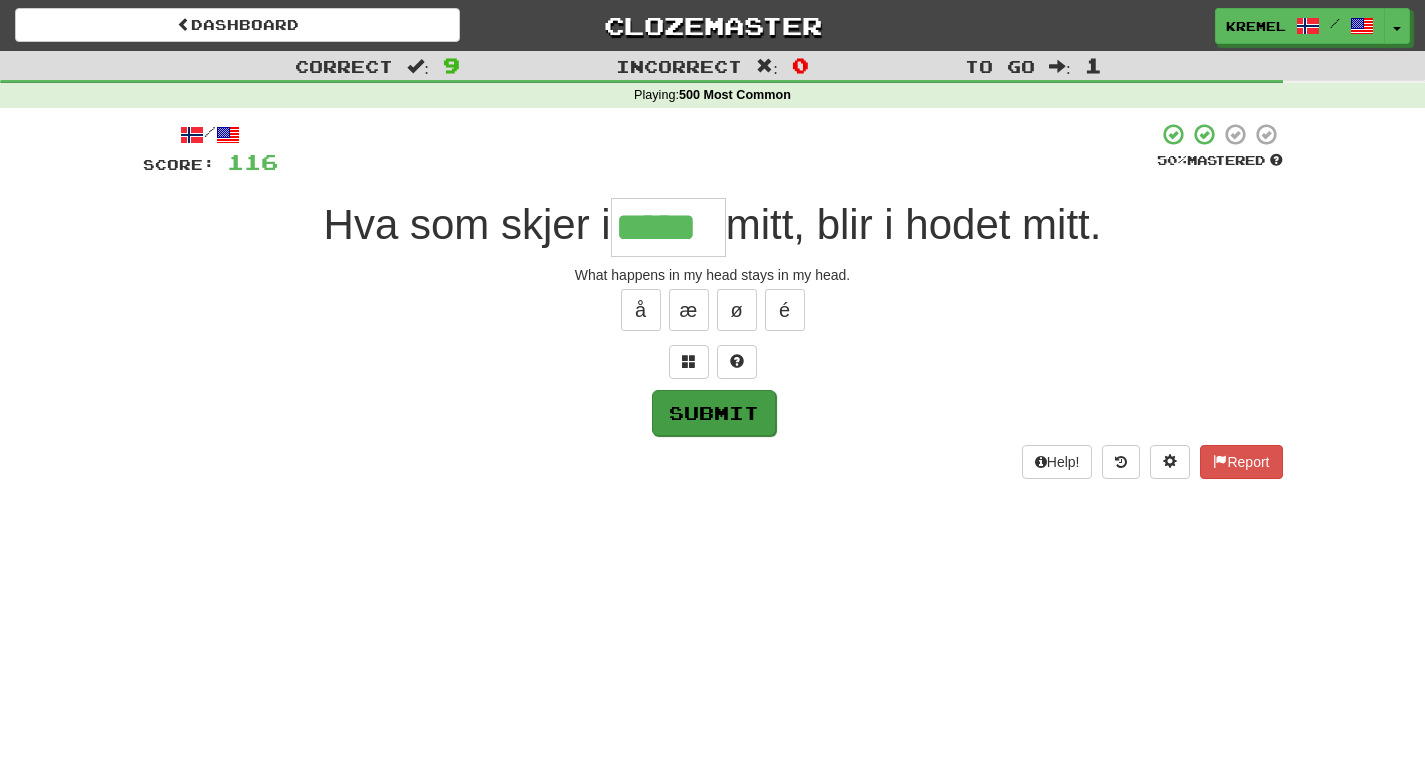 type on "*****" 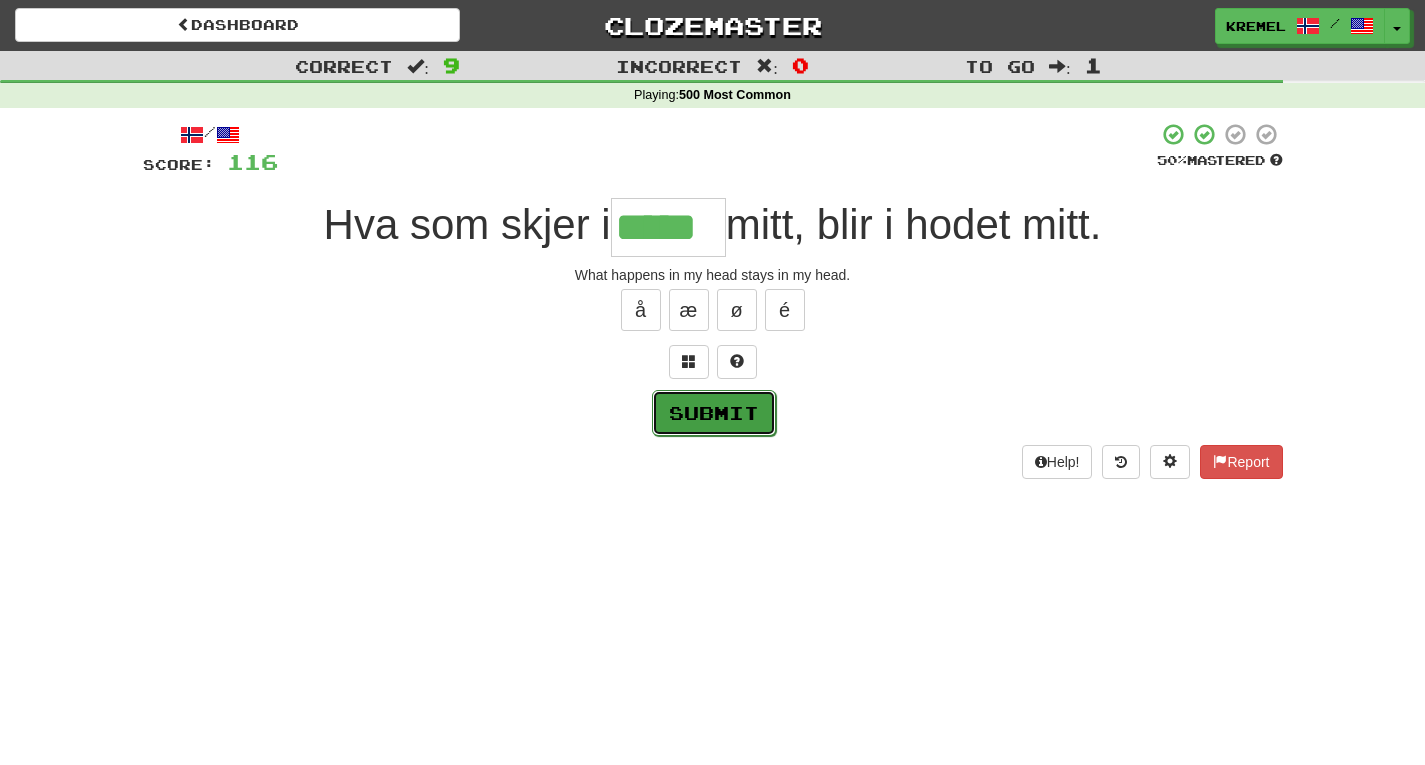 click on "Submit" at bounding box center [714, 413] 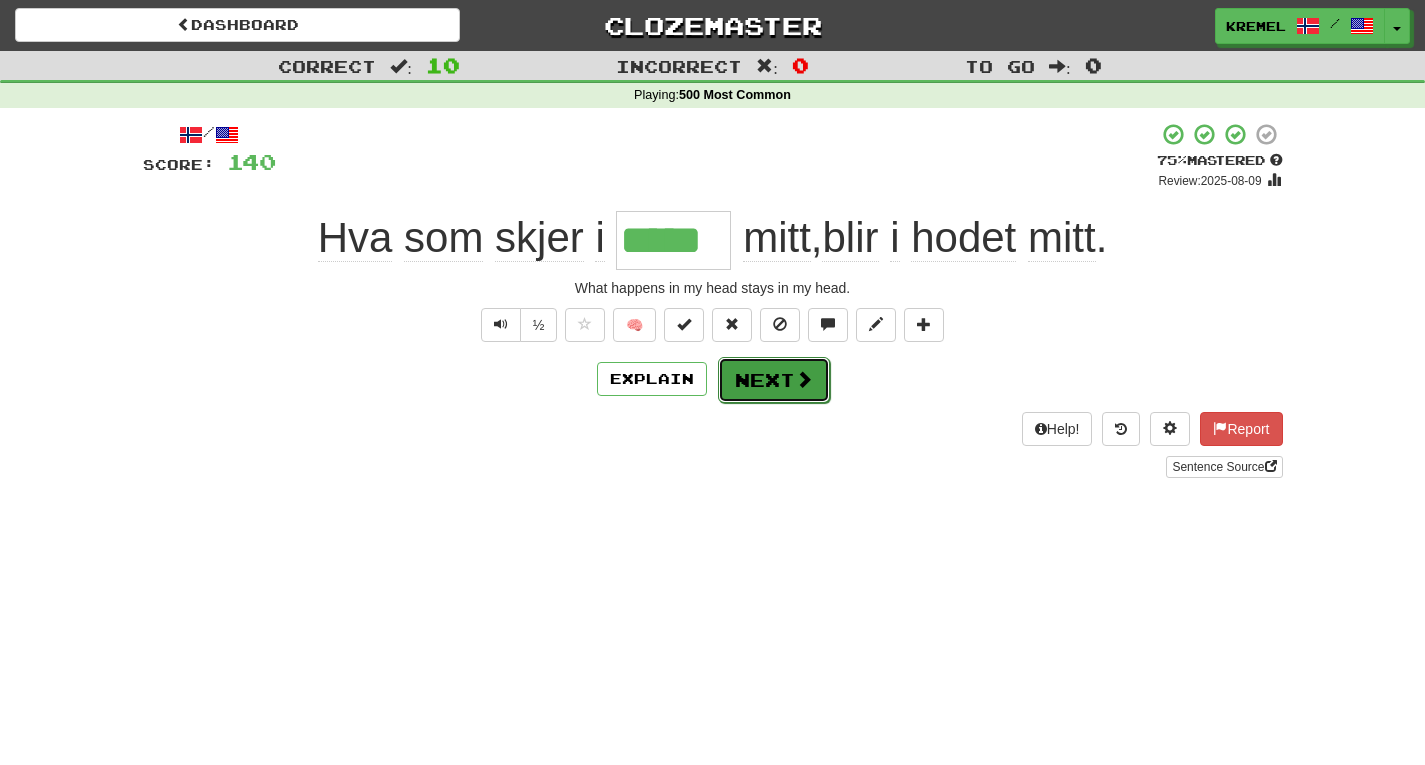 click on "Next" at bounding box center (774, 380) 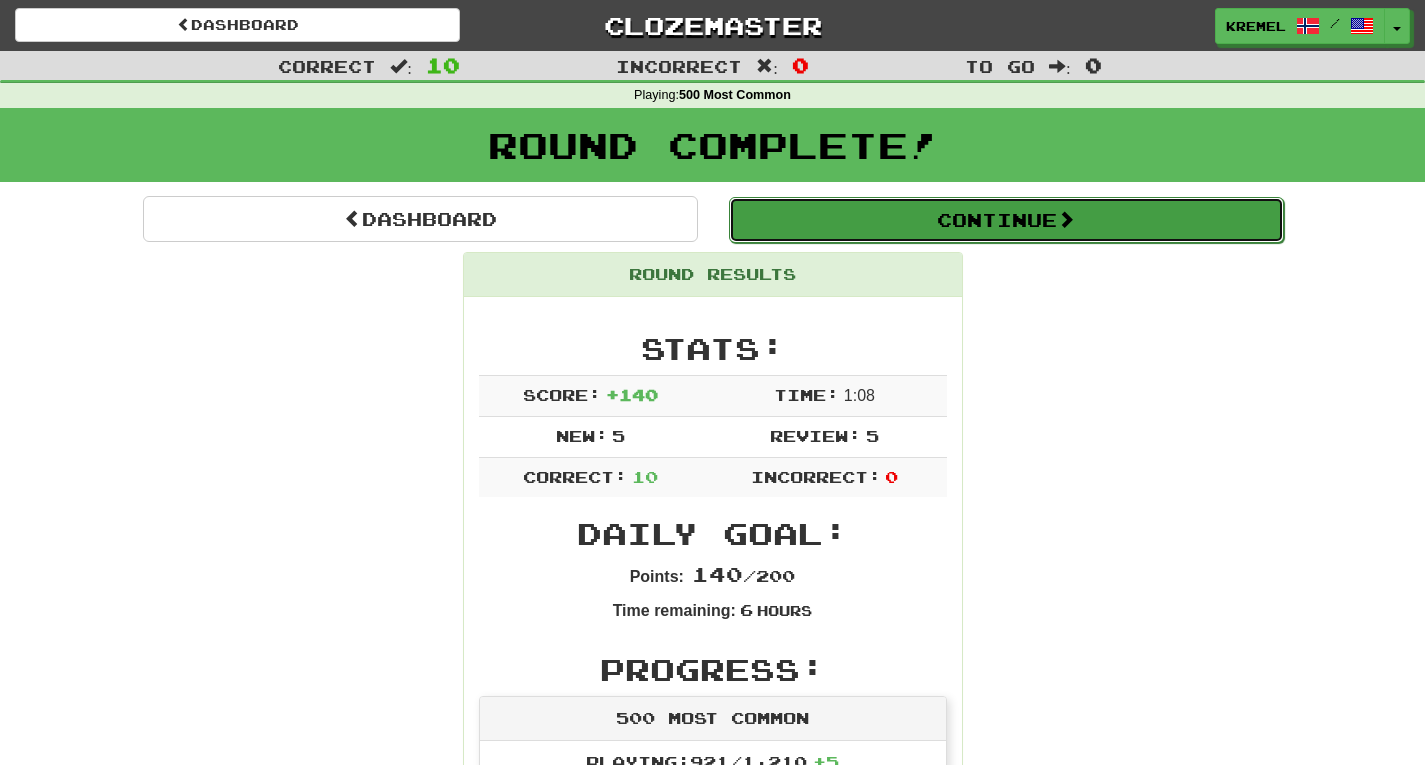 click on "Continue" at bounding box center [1006, 220] 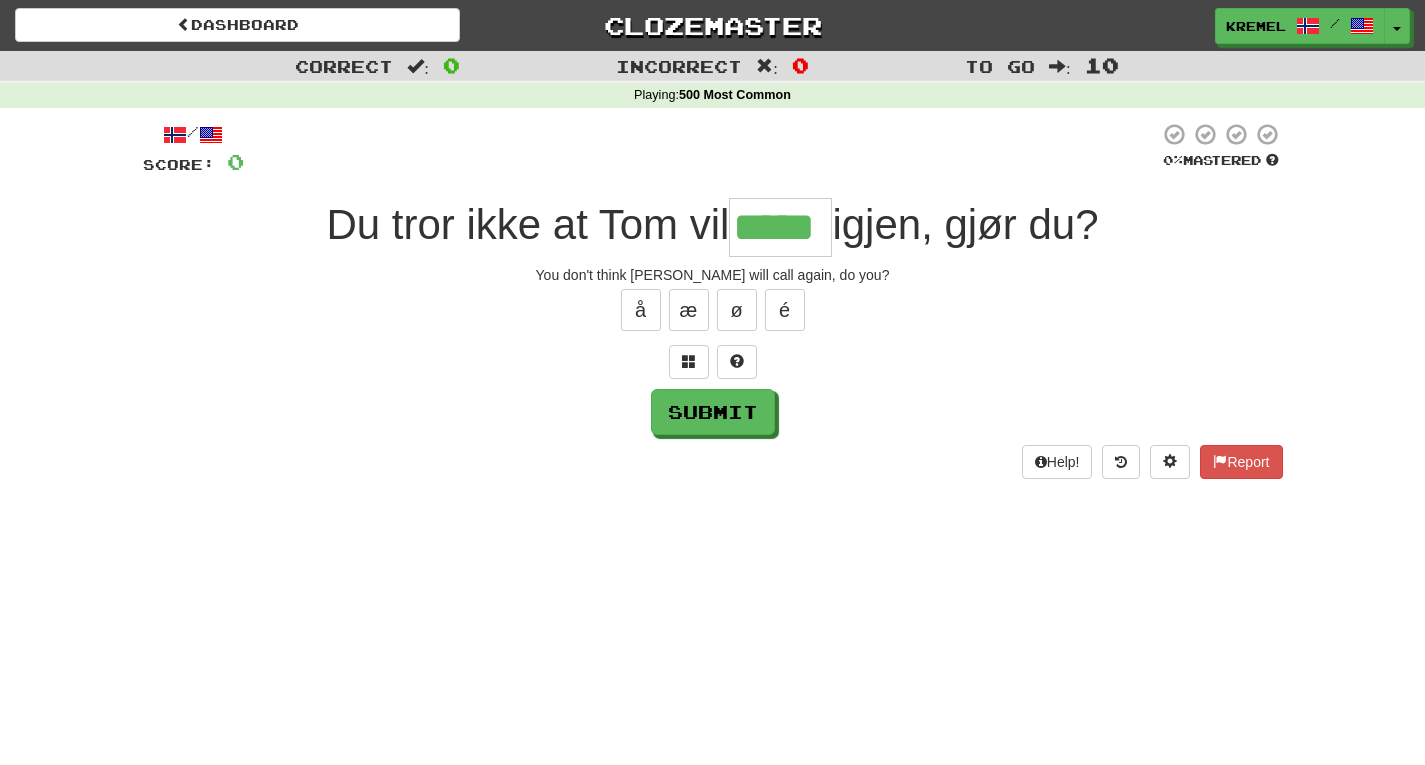 type on "*****" 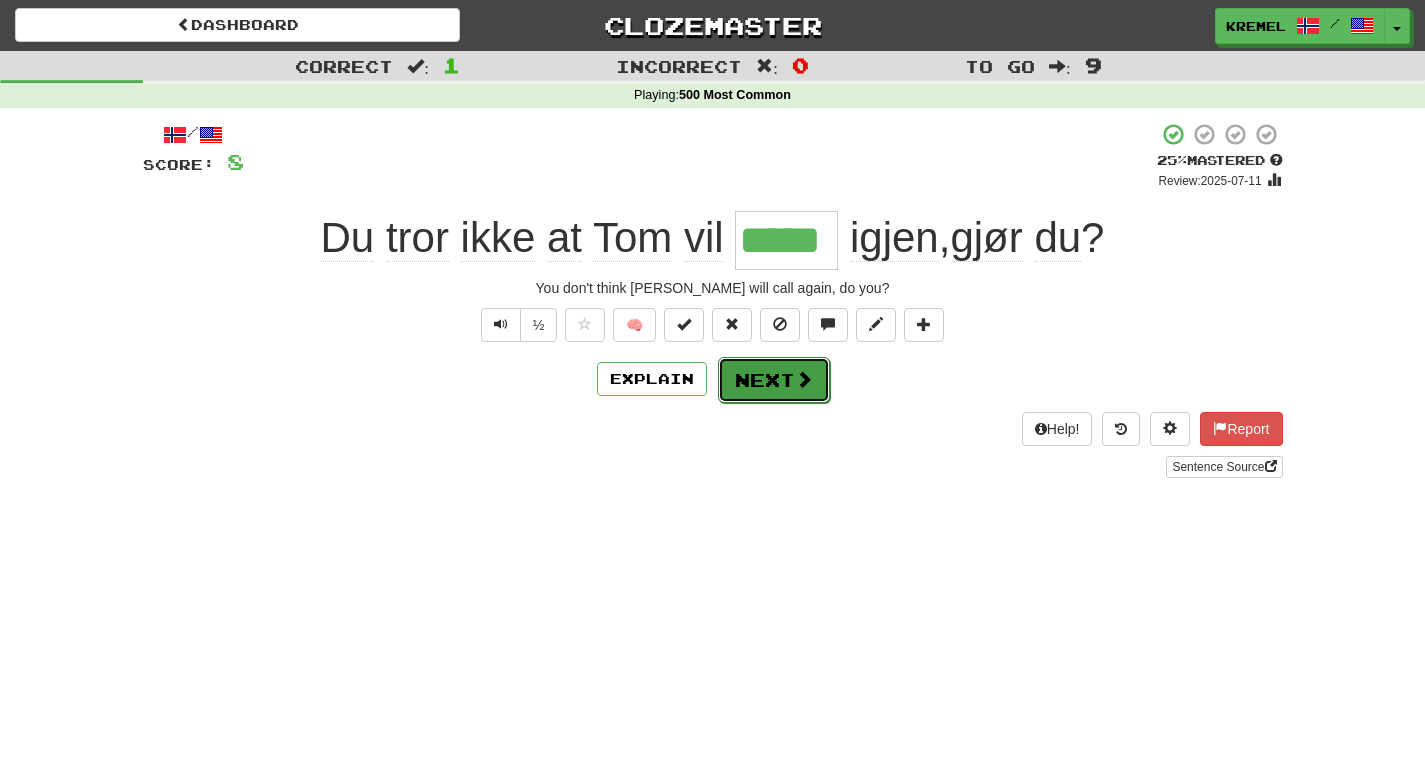 click on "Next" at bounding box center [774, 380] 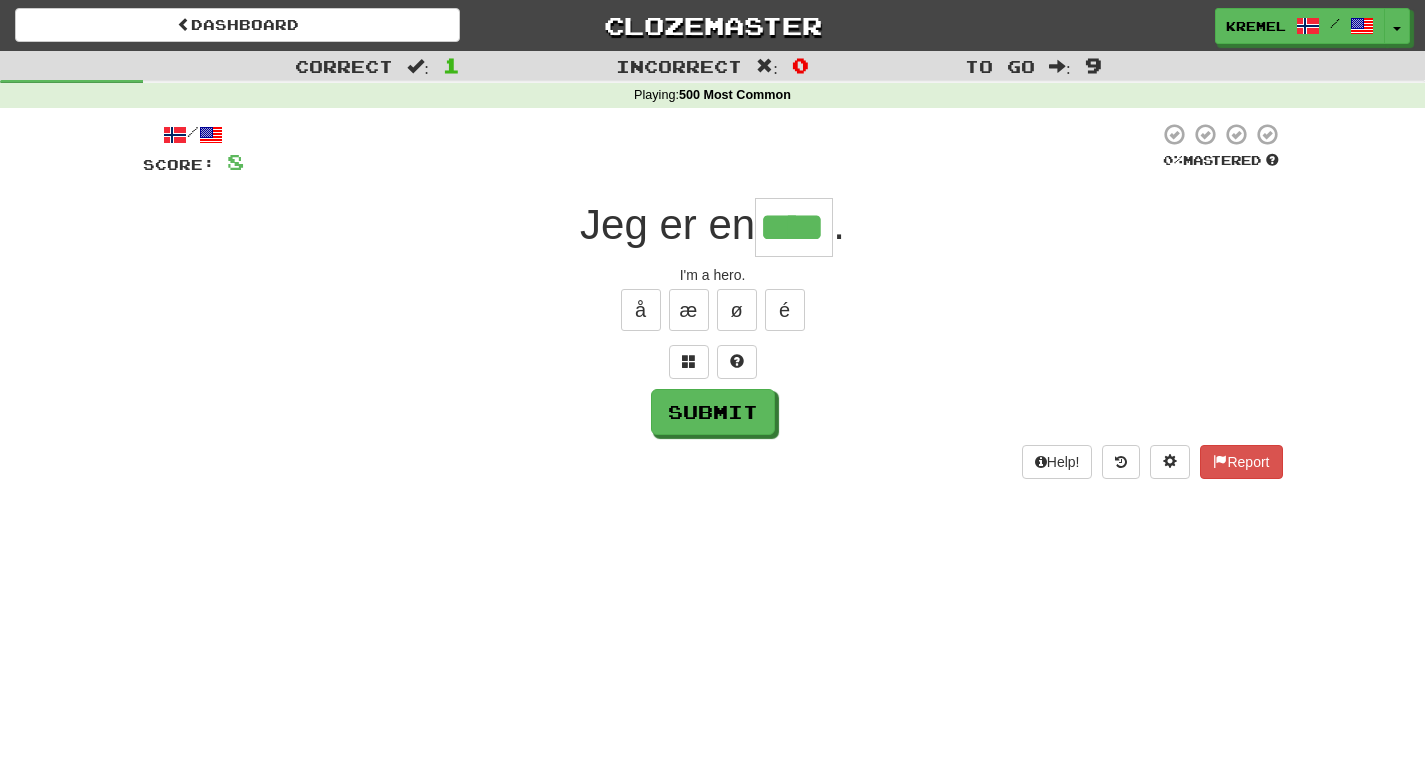 type on "****" 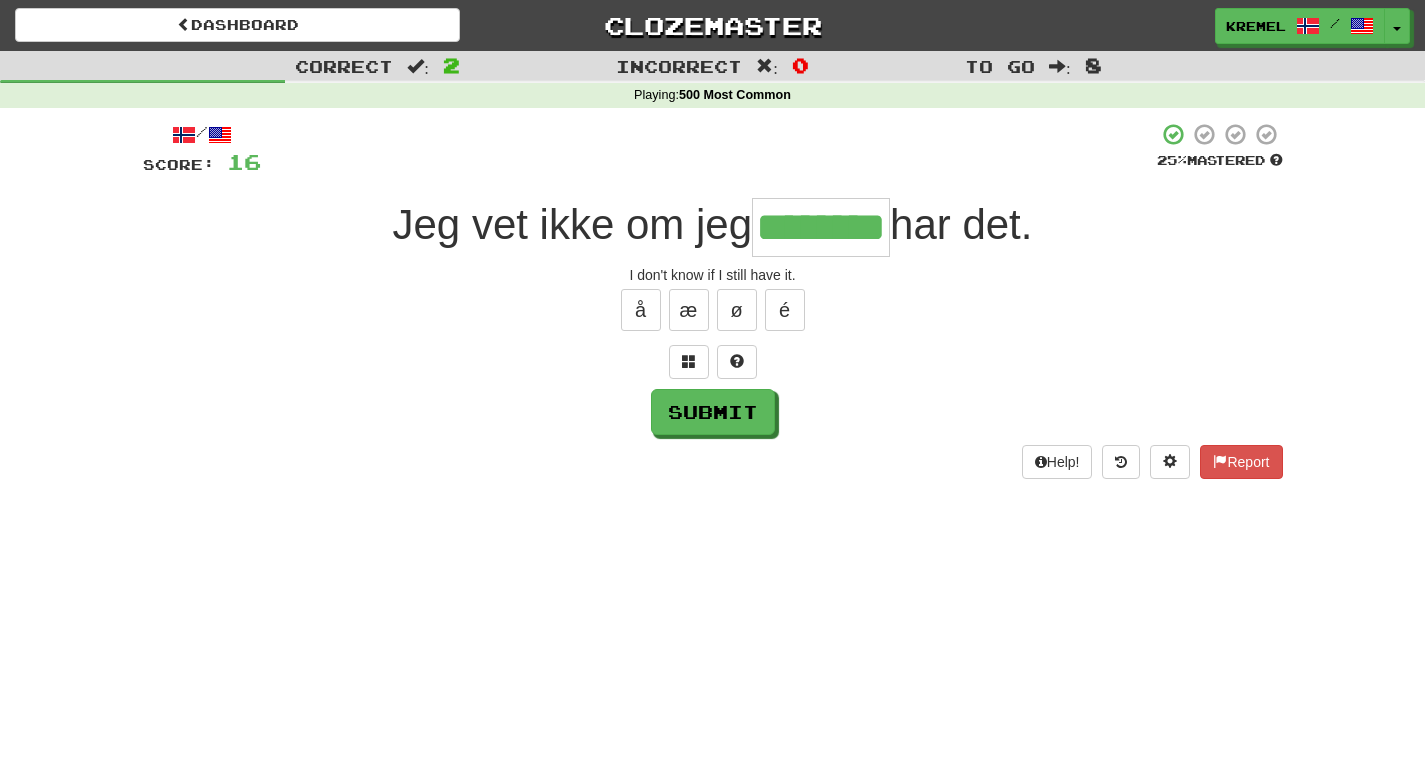 type on "********" 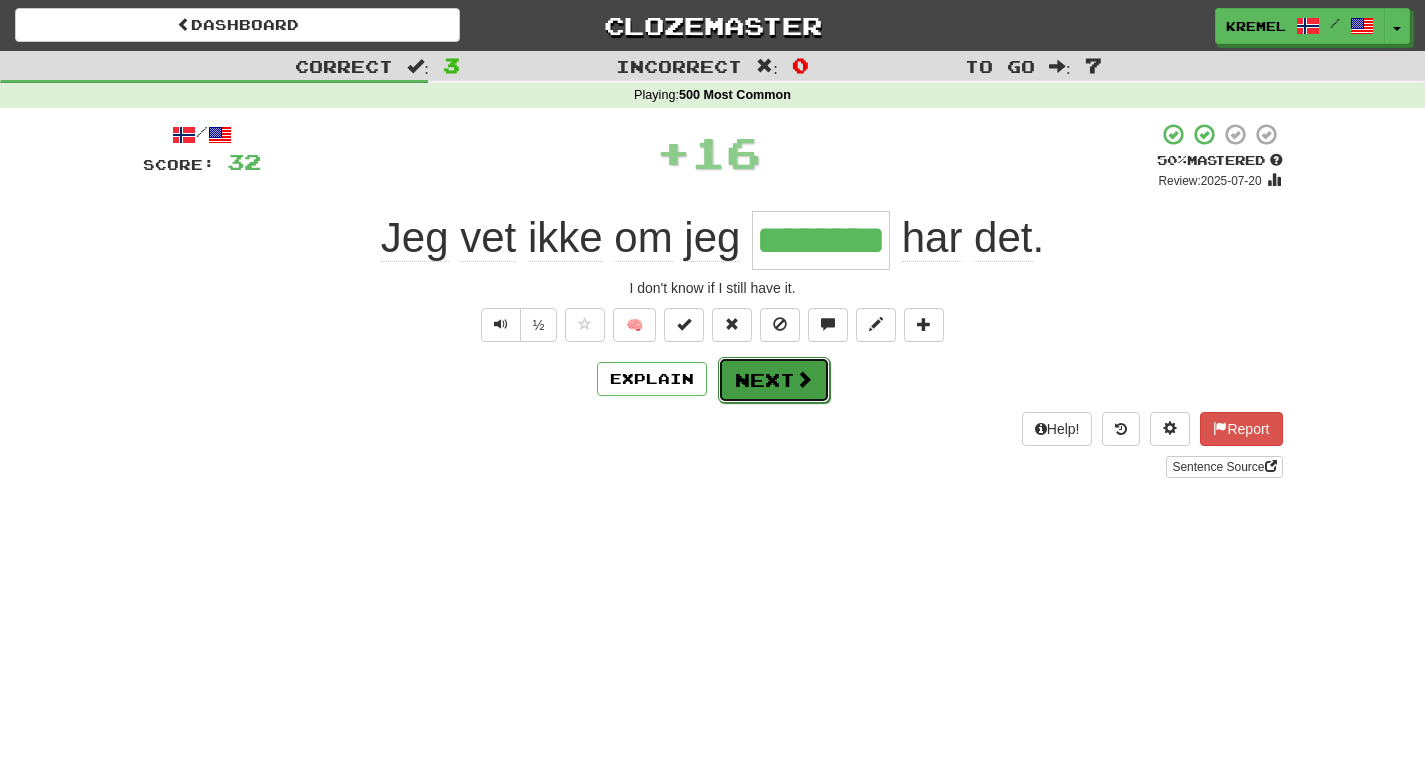 click on "Next" at bounding box center [774, 380] 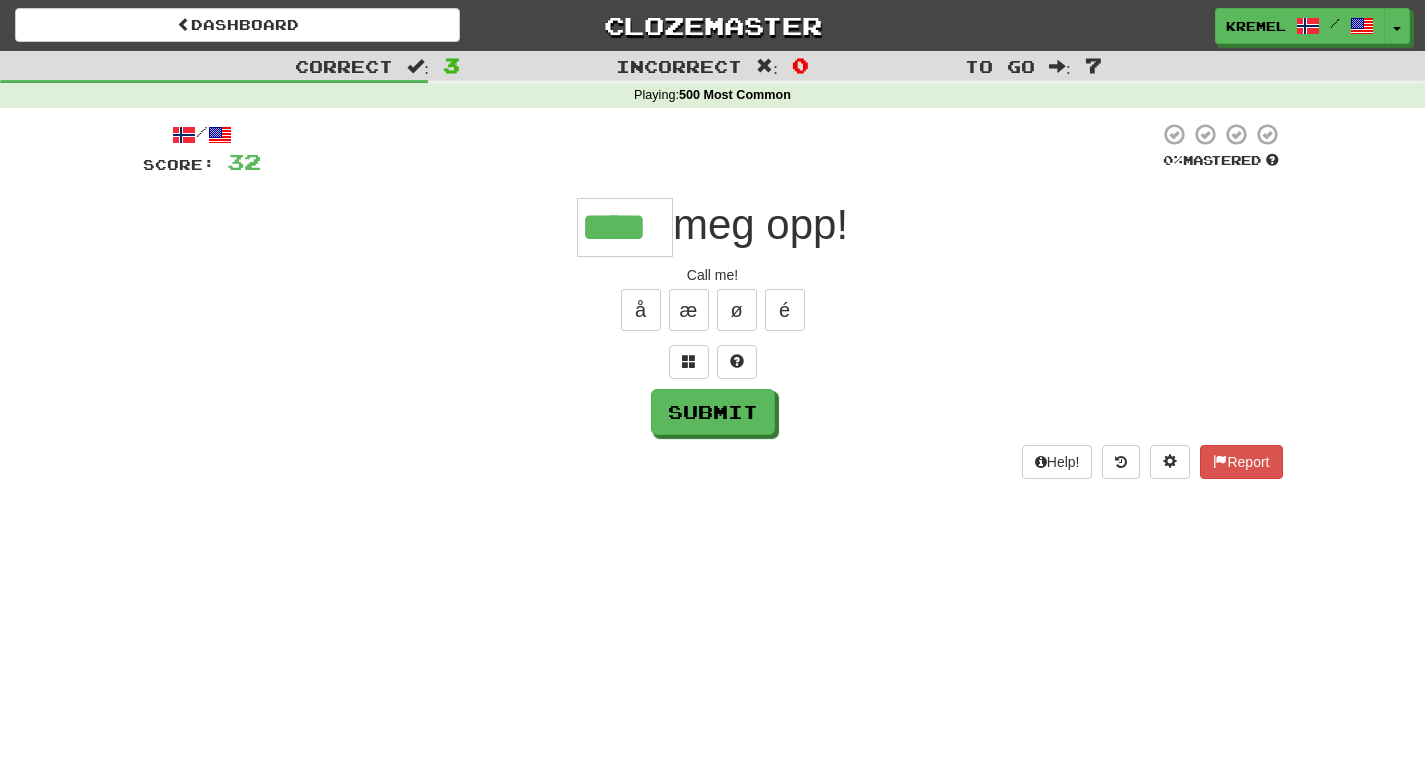 type on "****" 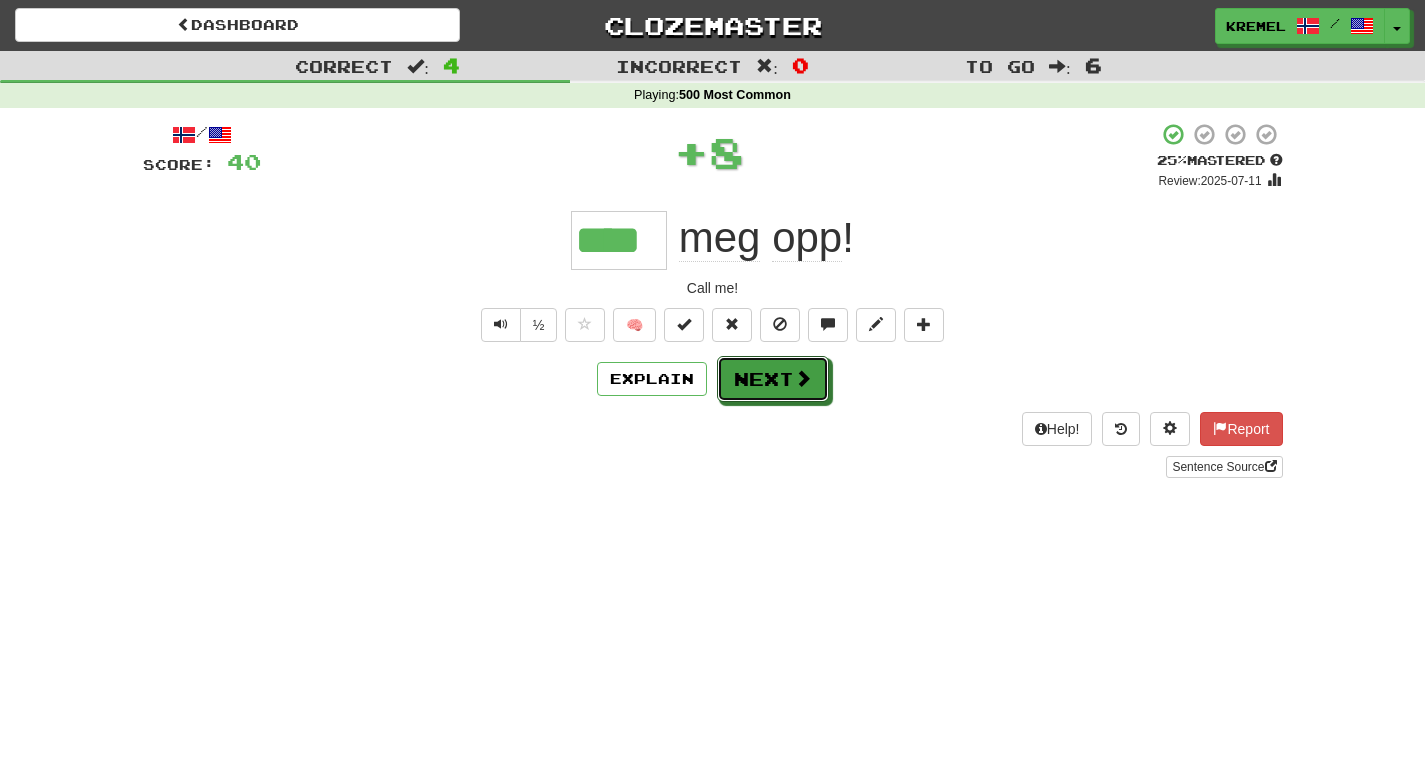 click on "Next" at bounding box center (773, 379) 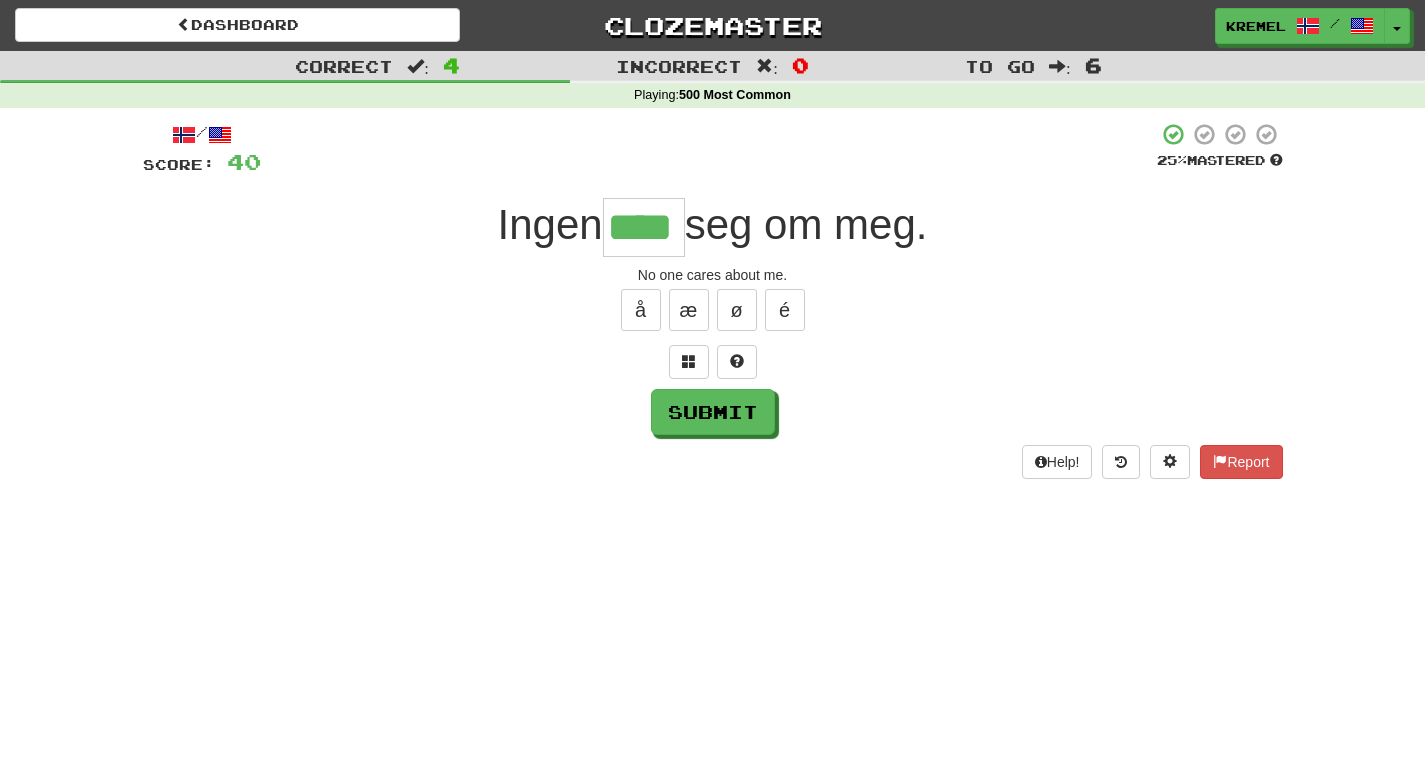 type on "****" 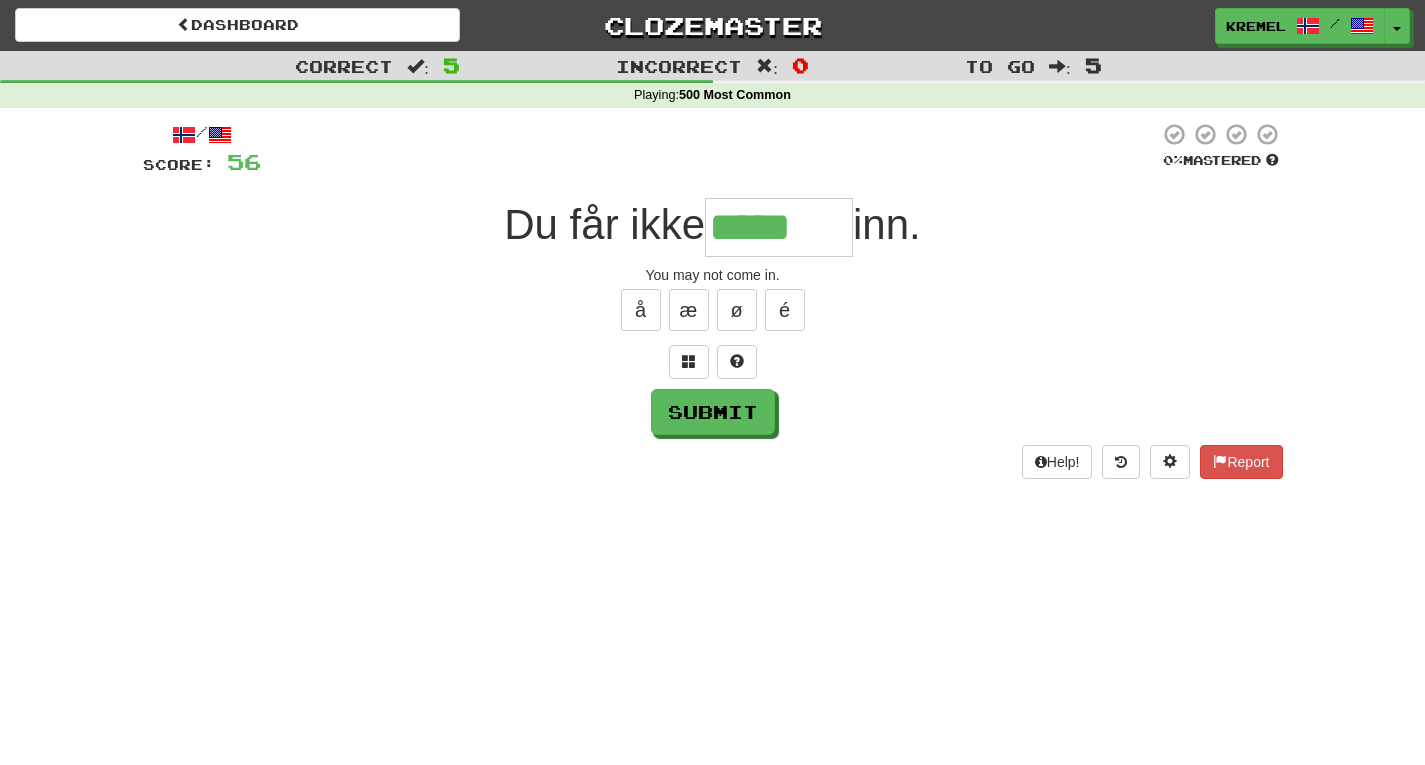 type on "*****" 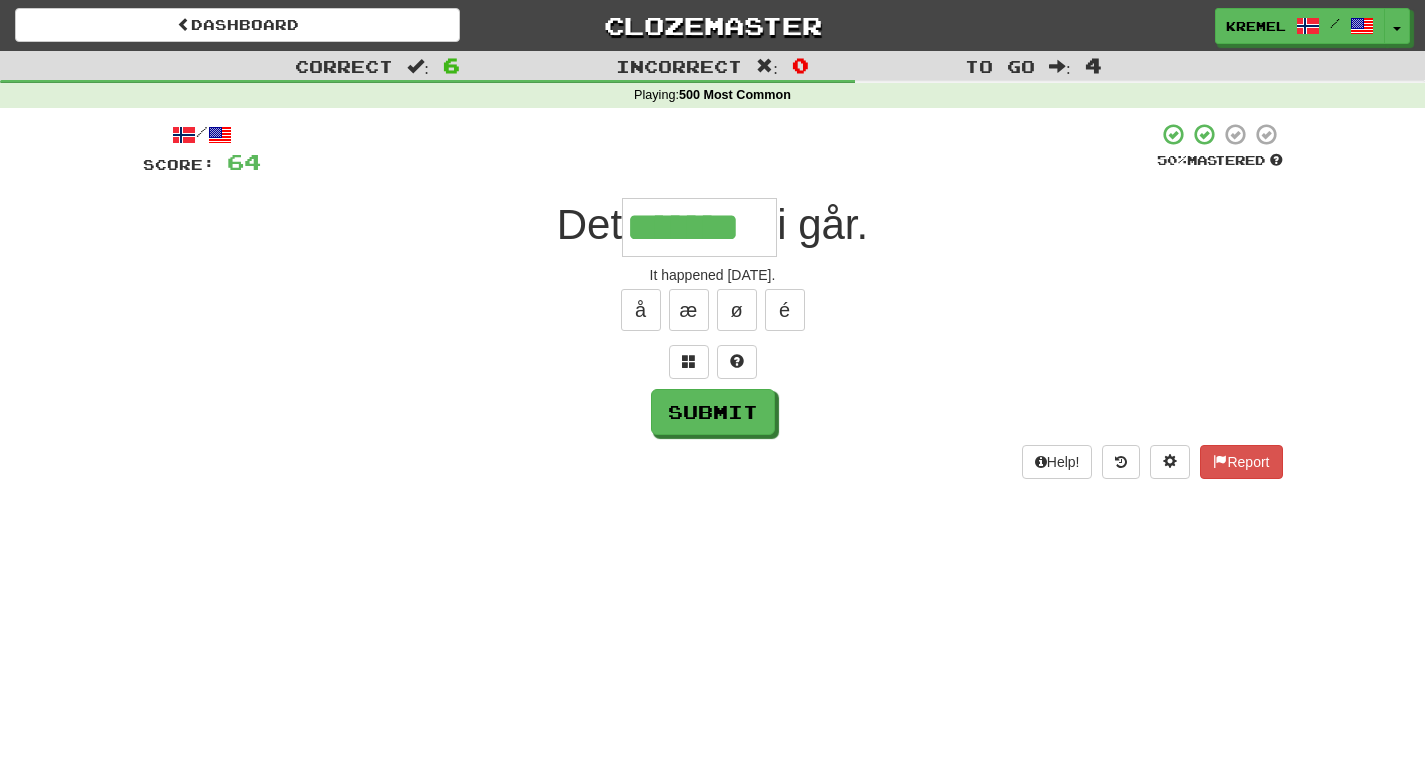 type on "*******" 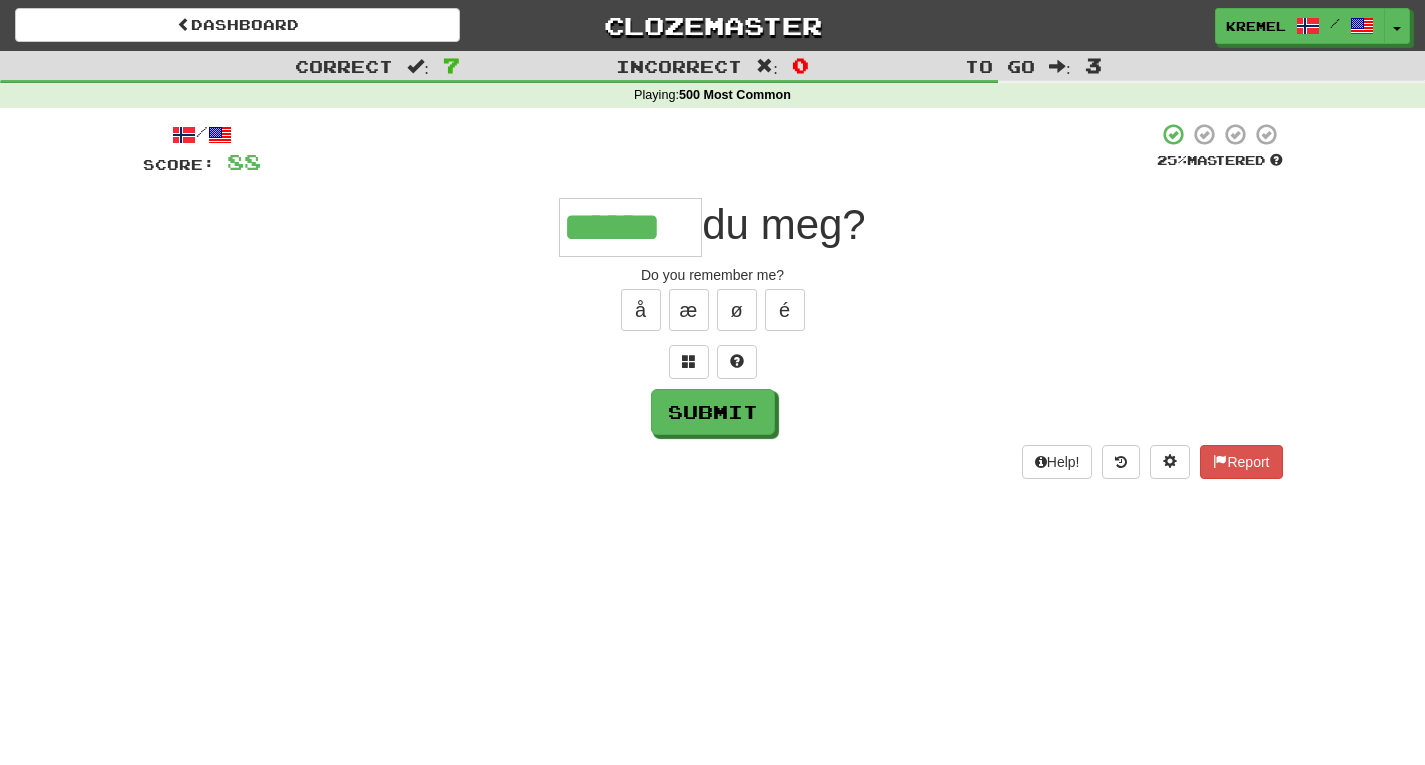 type on "******" 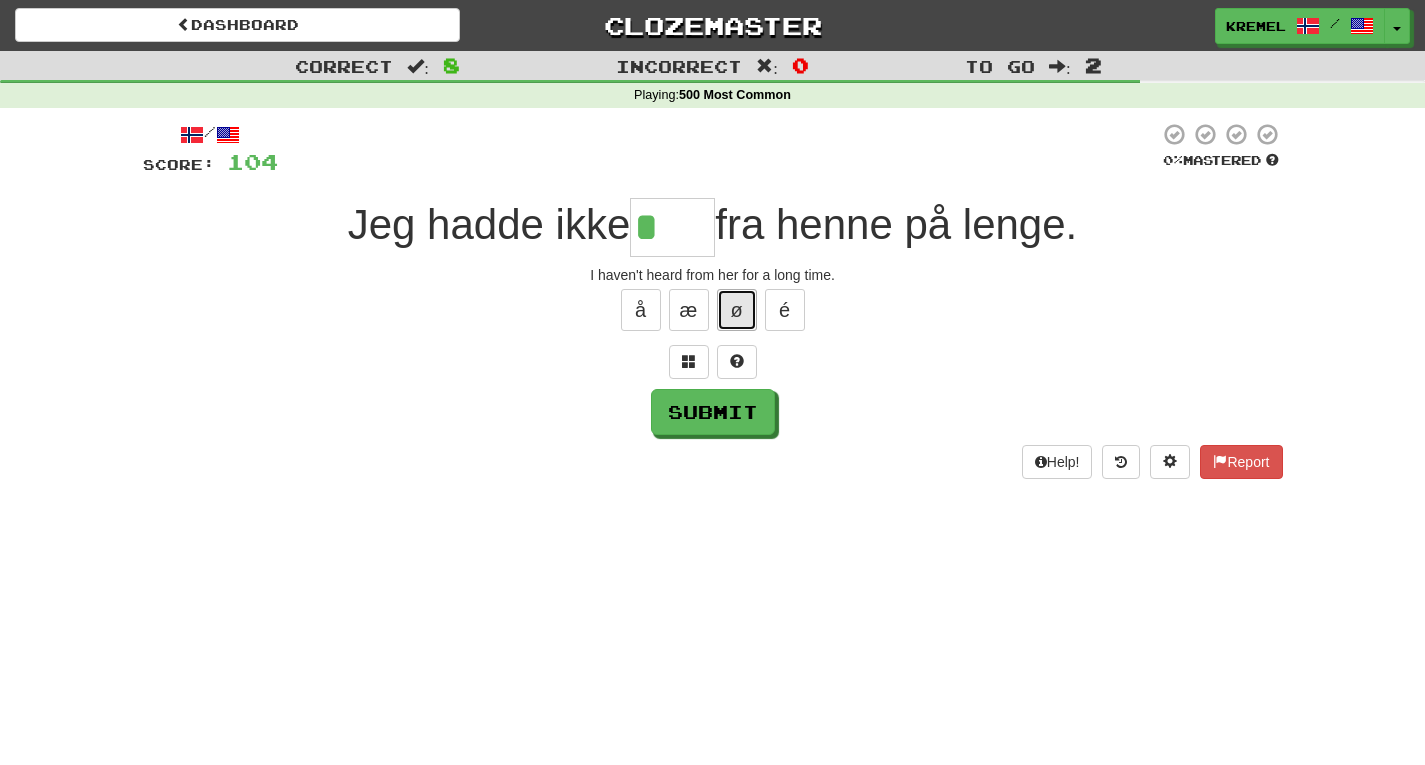 click on "ø" at bounding box center (737, 310) 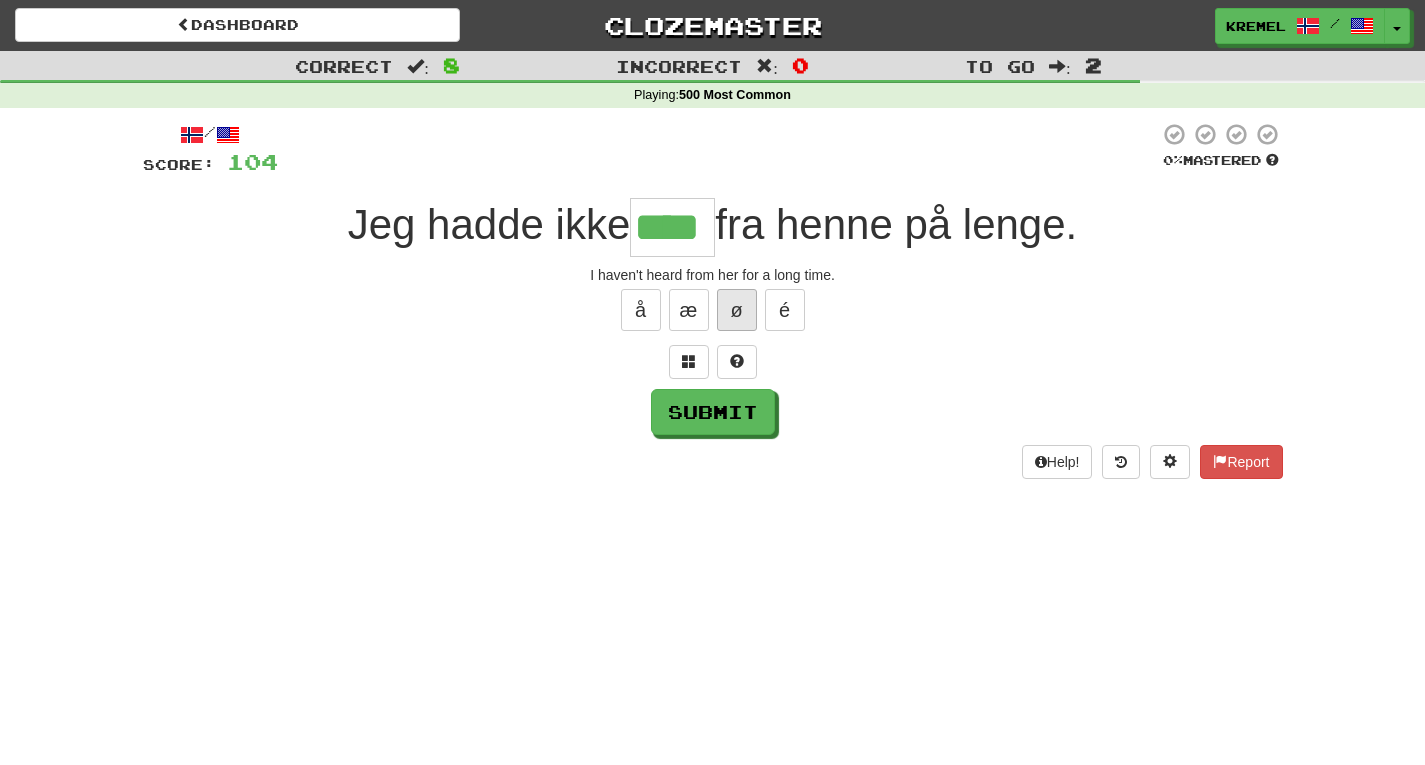 type on "****" 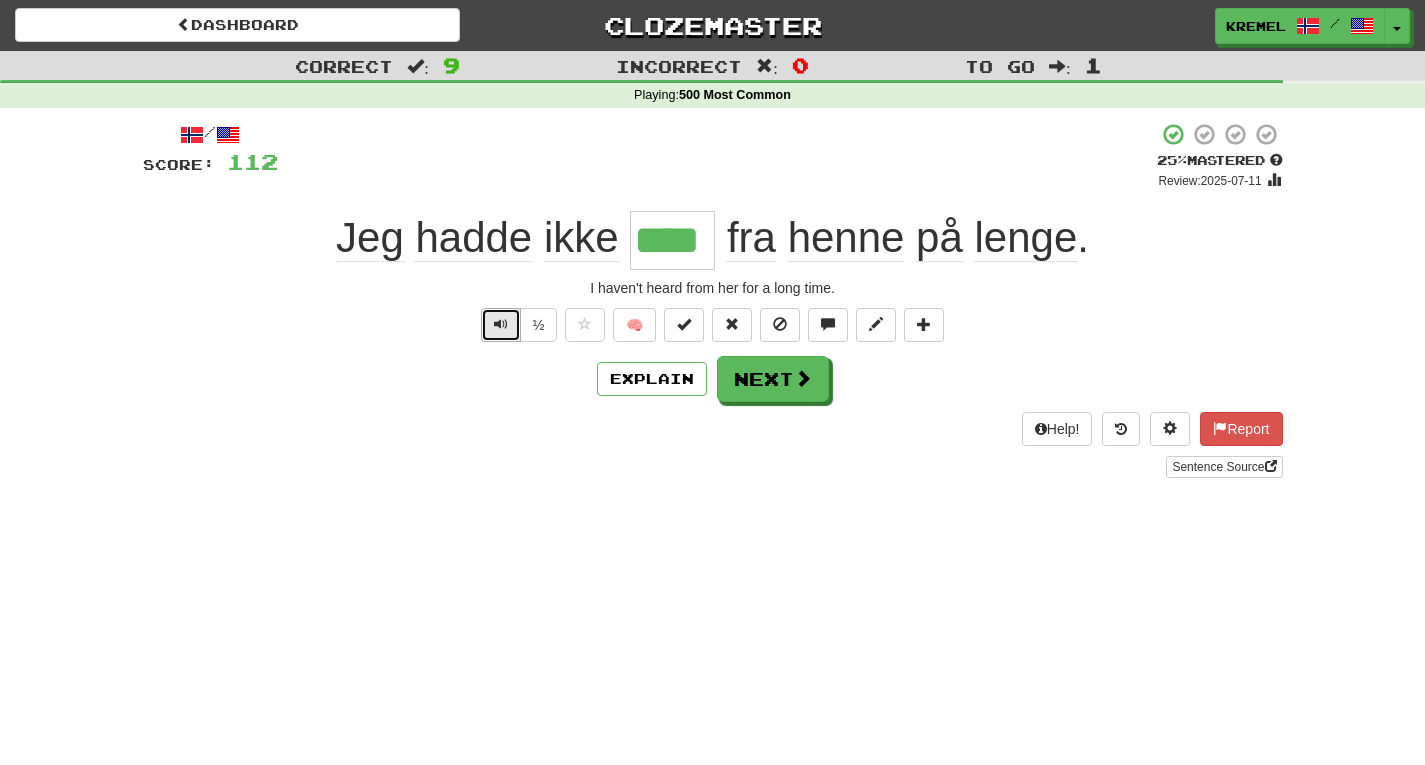 click at bounding box center (501, 325) 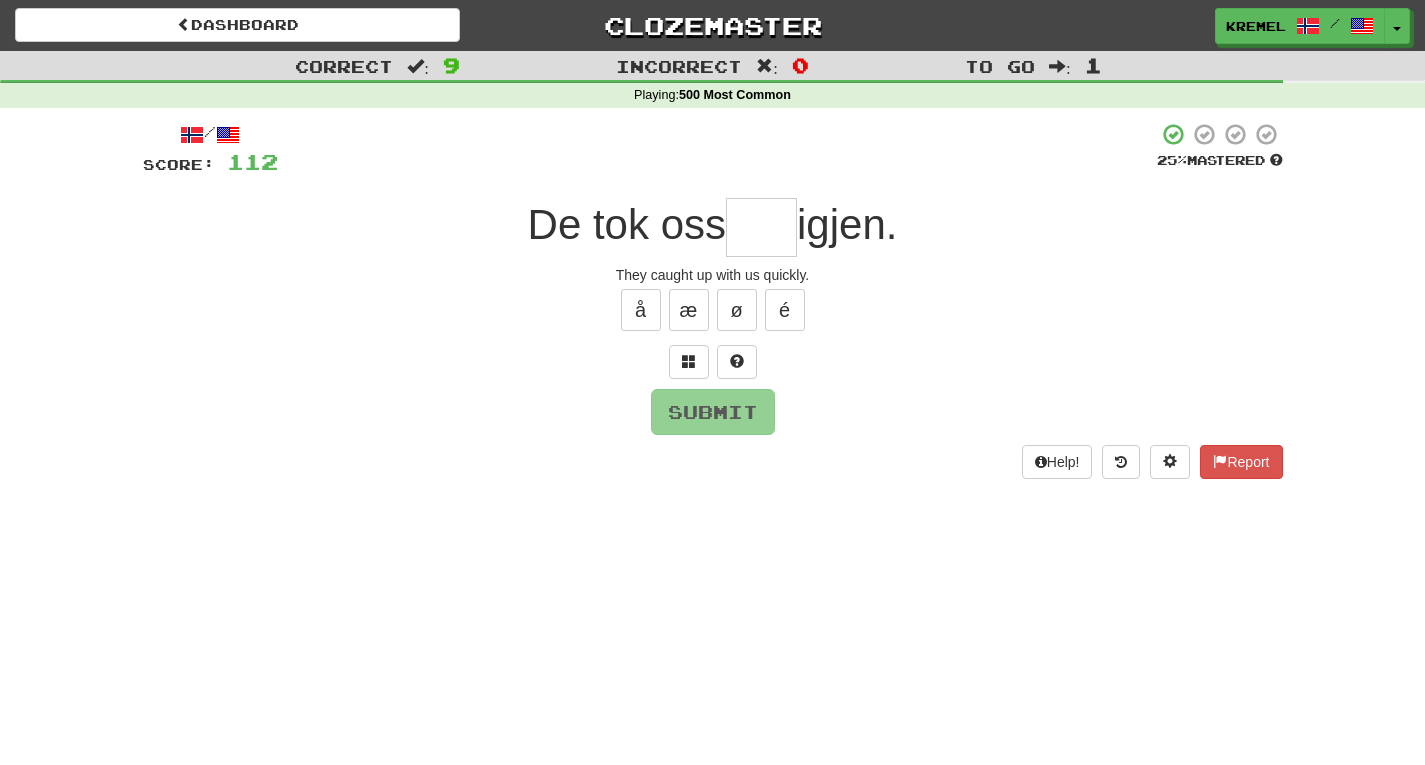 type on "*" 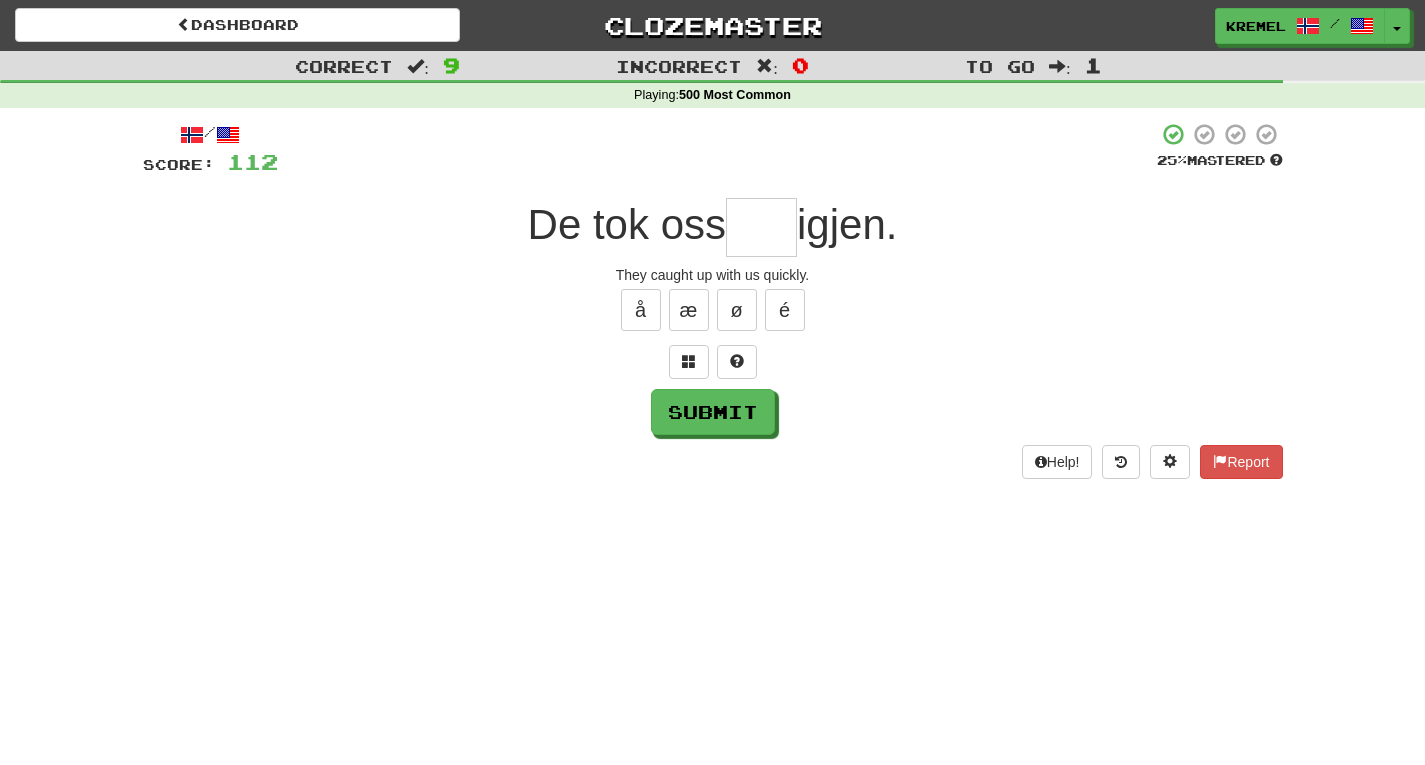 type on "*" 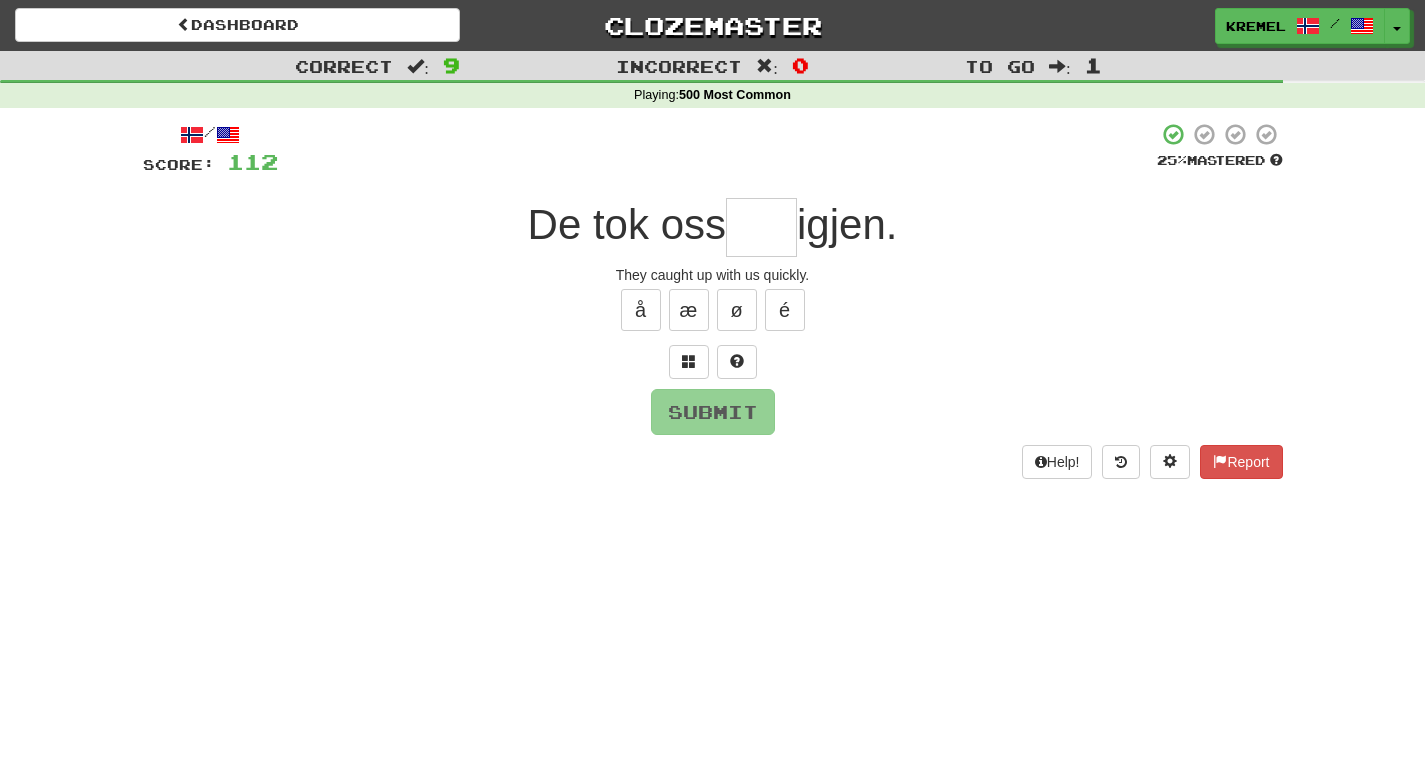 type on "*" 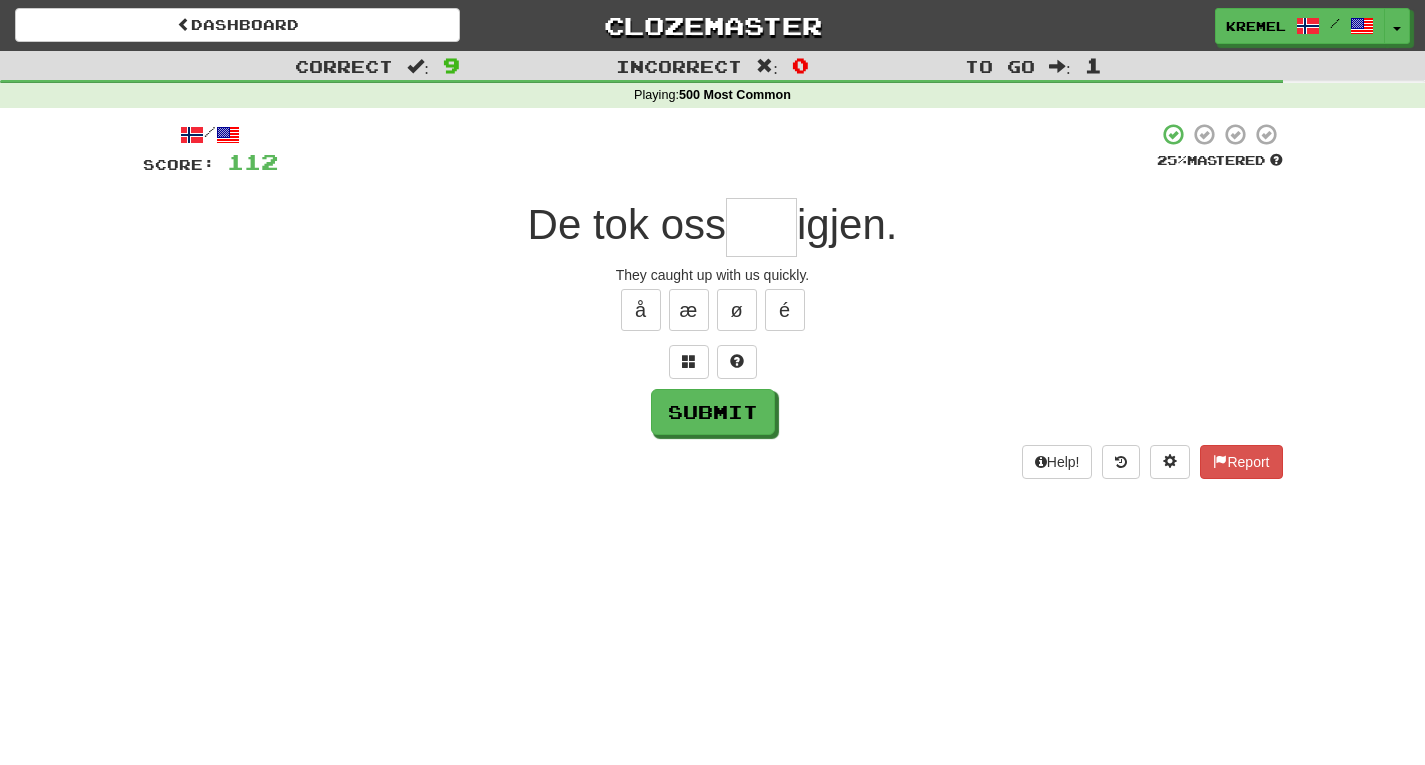 type on "*" 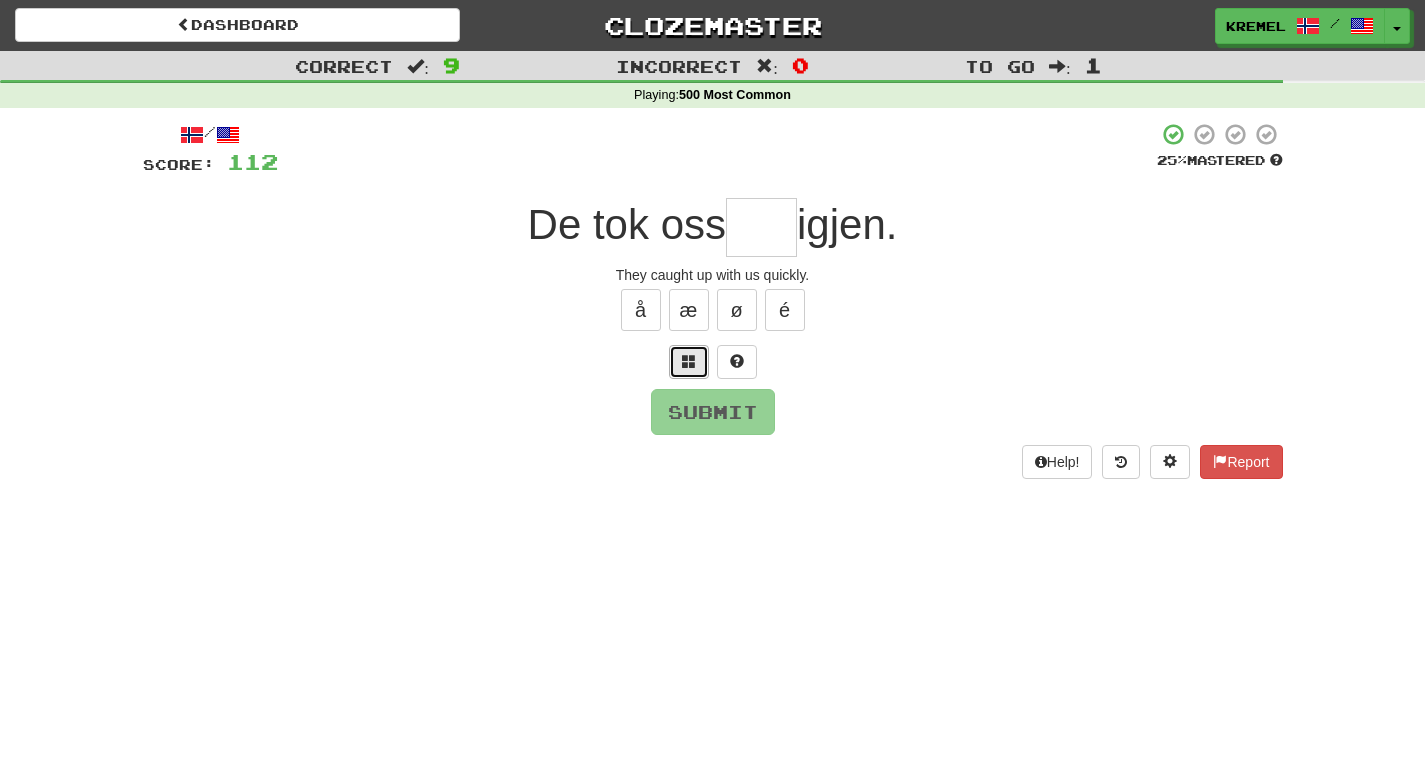 click at bounding box center [689, 362] 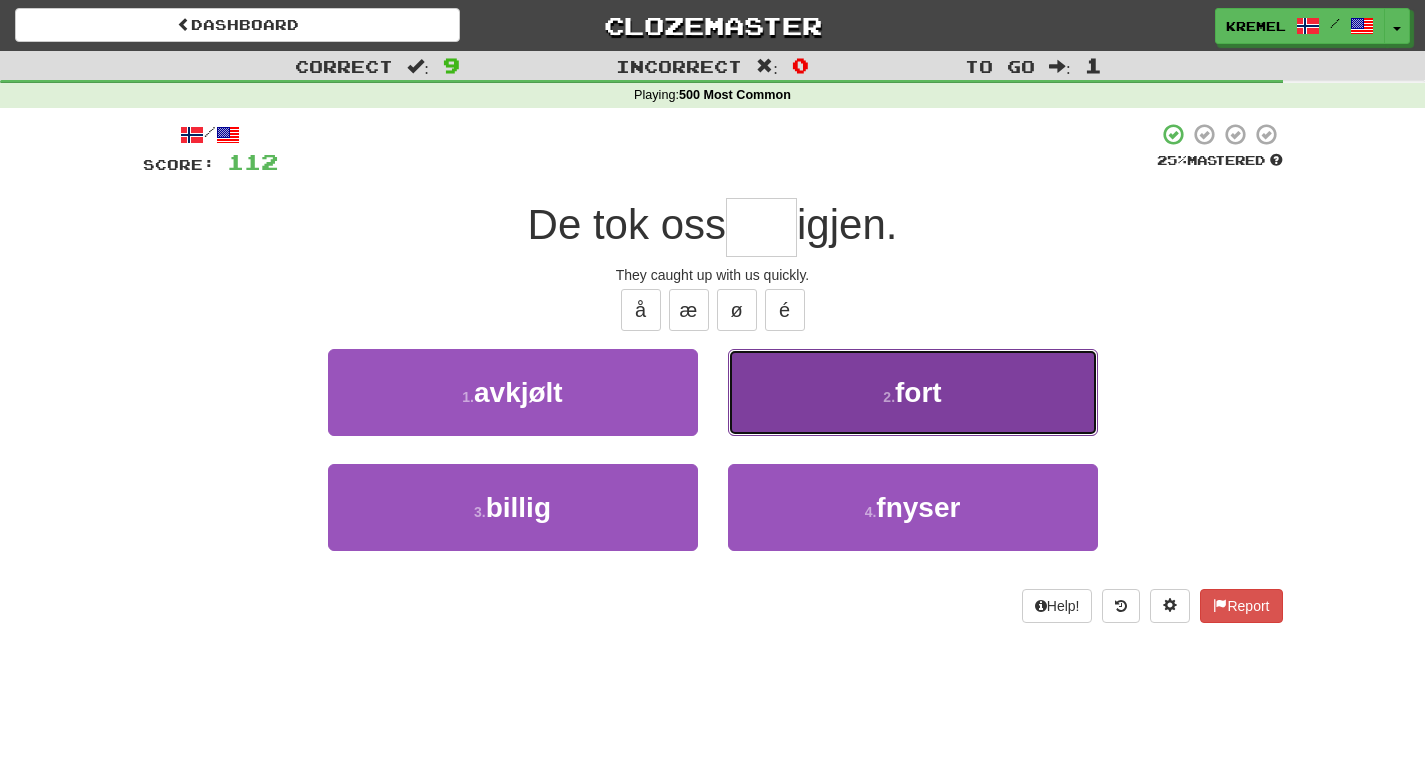 click on "2 .  fort" at bounding box center (913, 392) 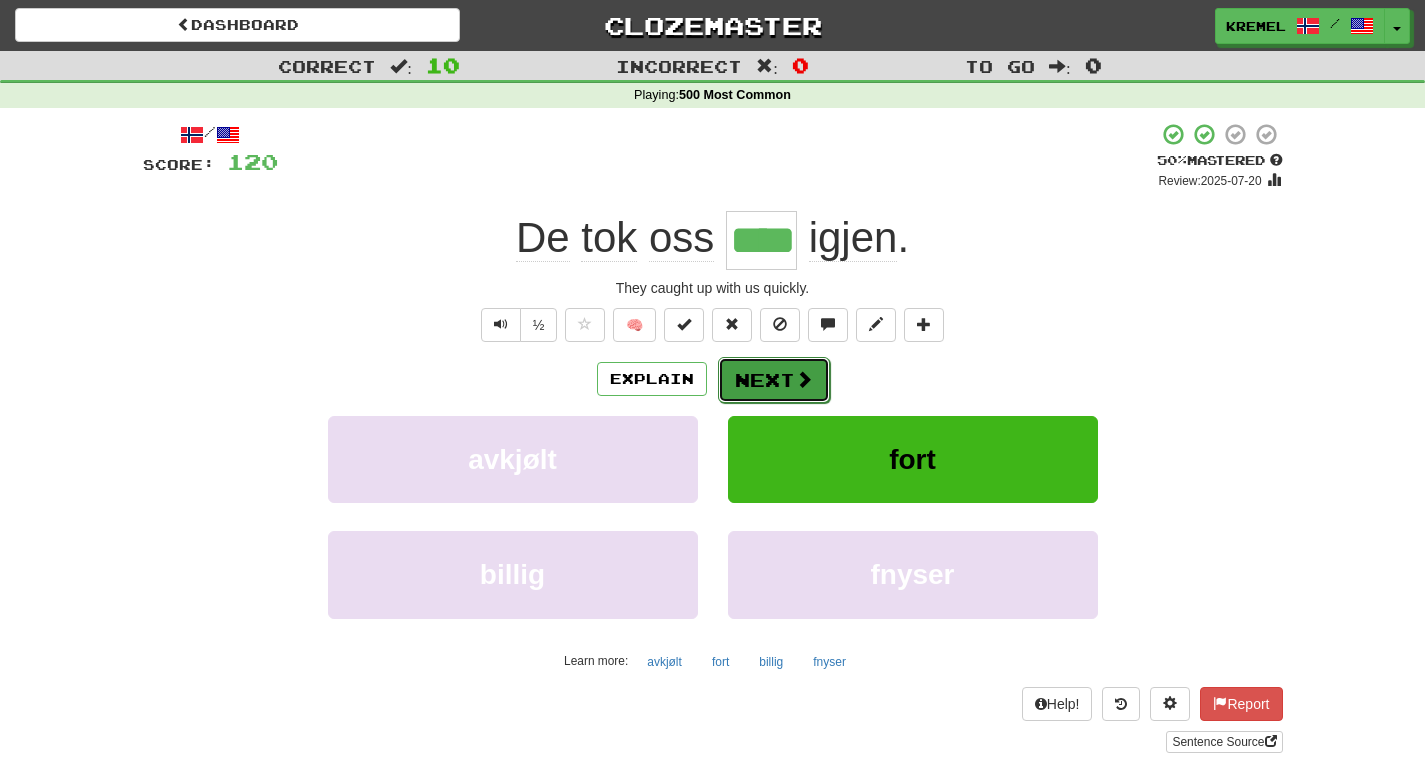 click on "Next" at bounding box center [774, 380] 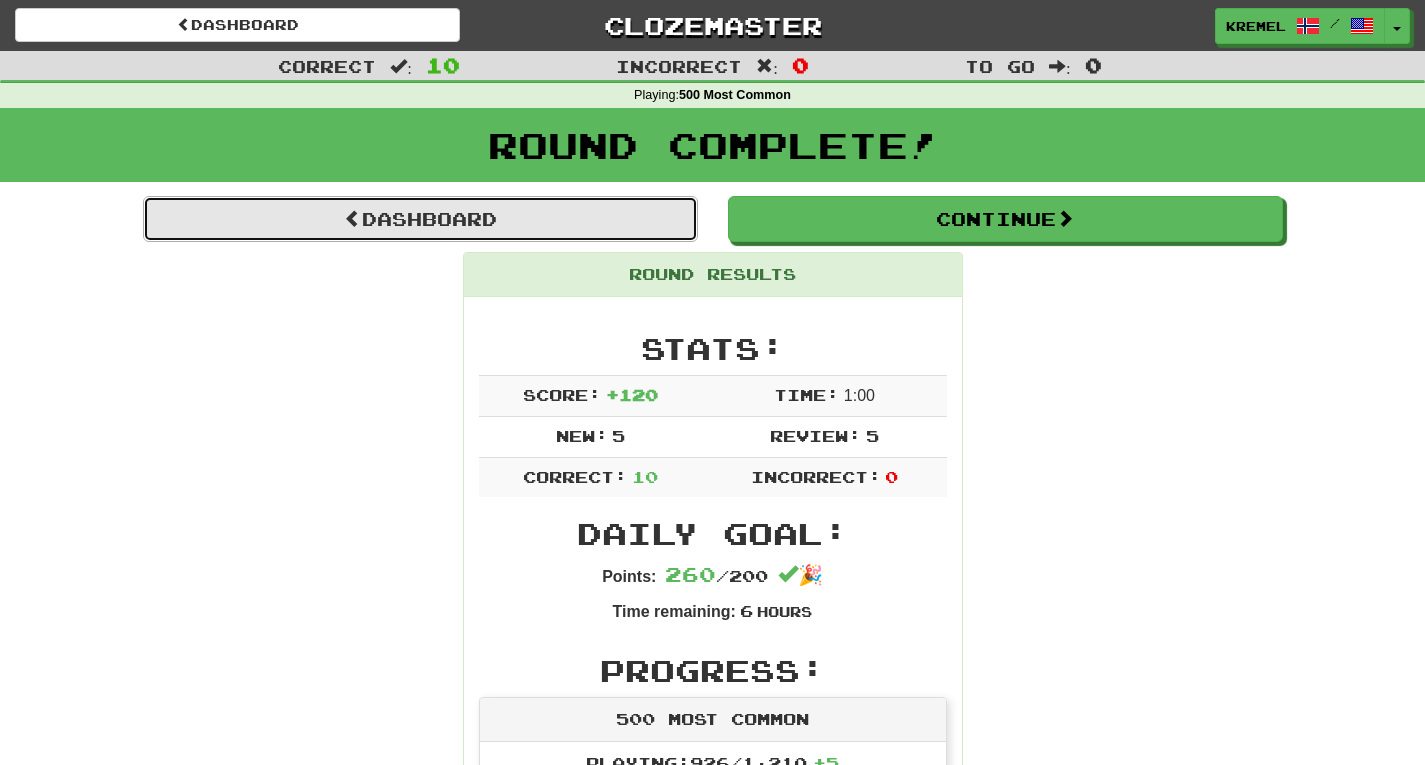 click on "Dashboard" at bounding box center [420, 219] 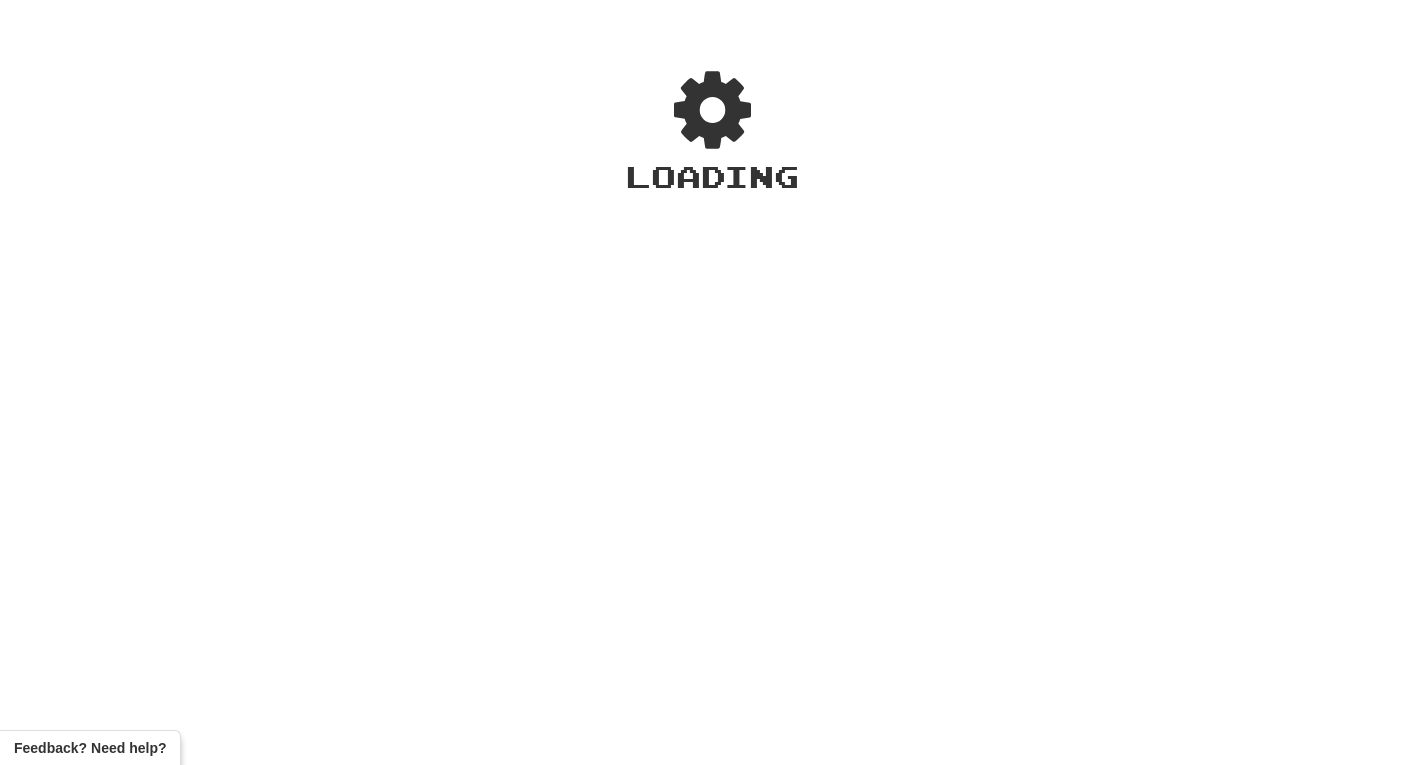 scroll, scrollTop: 0, scrollLeft: 0, axis: both 